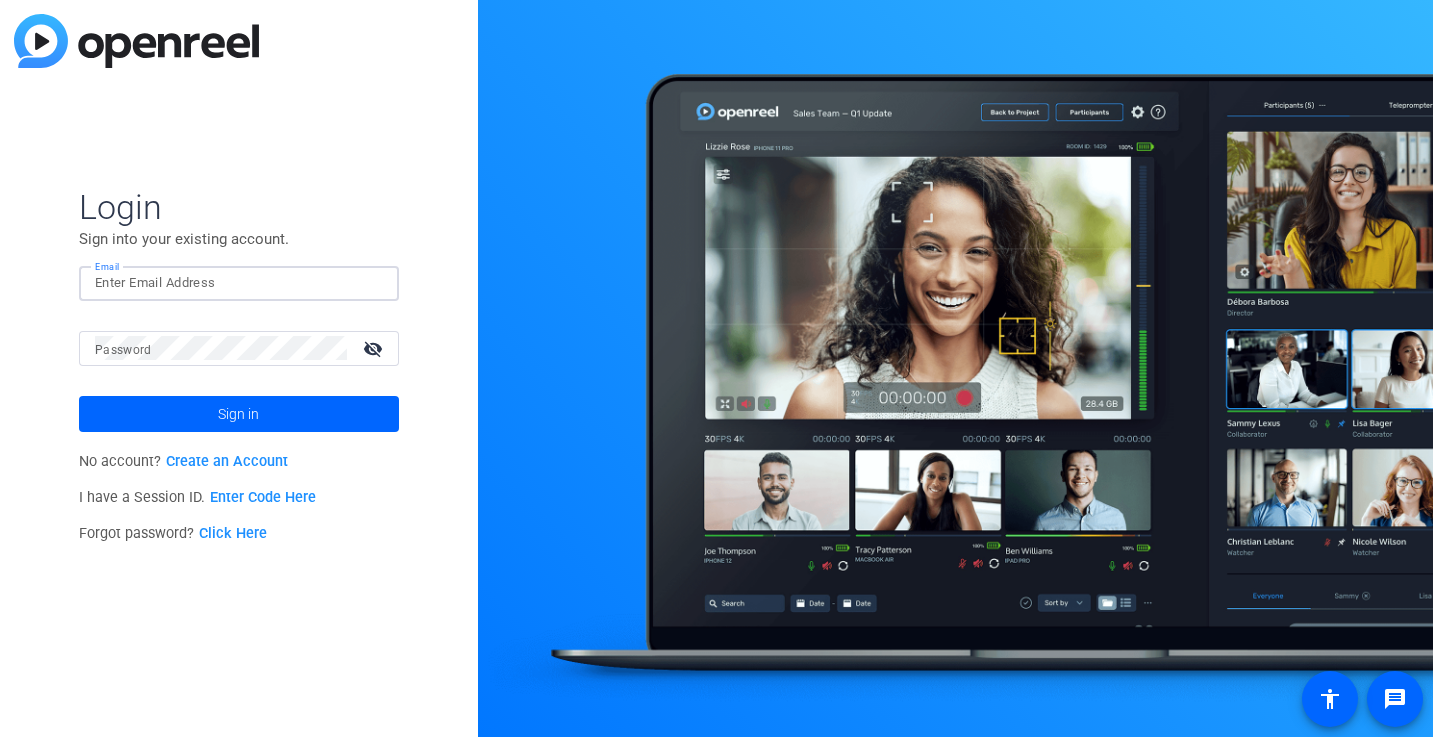 scroll, scrollTop: 0, scrollLeft: 0, axis: both 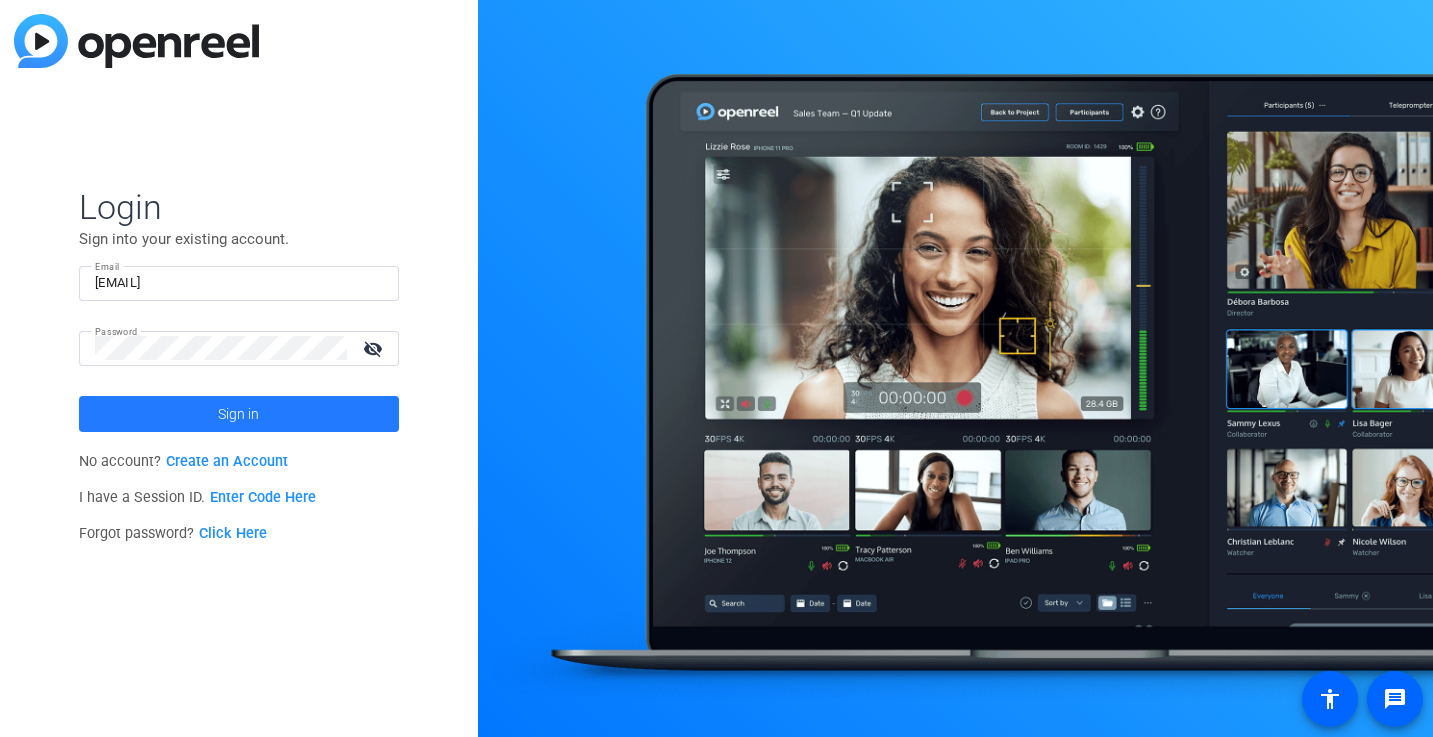 click on "Sign in" 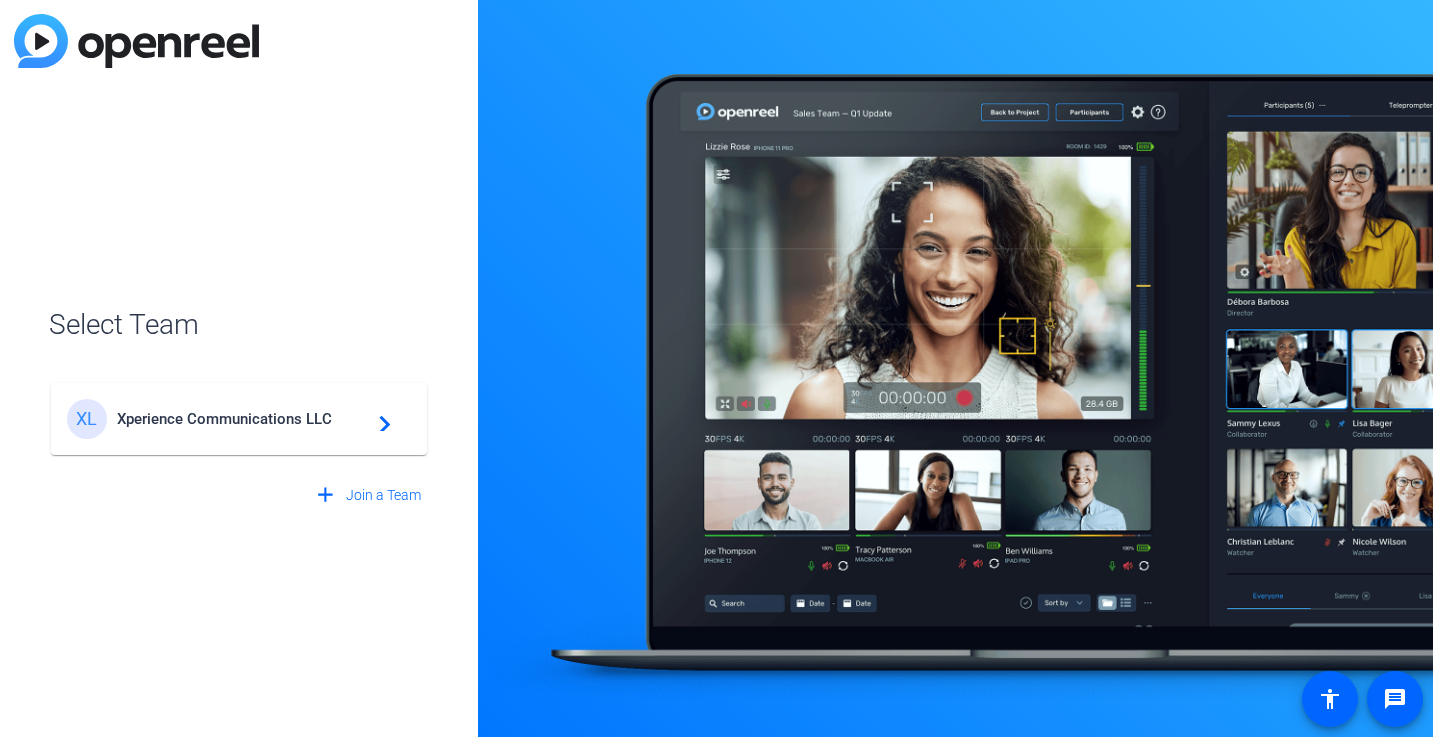 click on "Xperience Communications LLC" 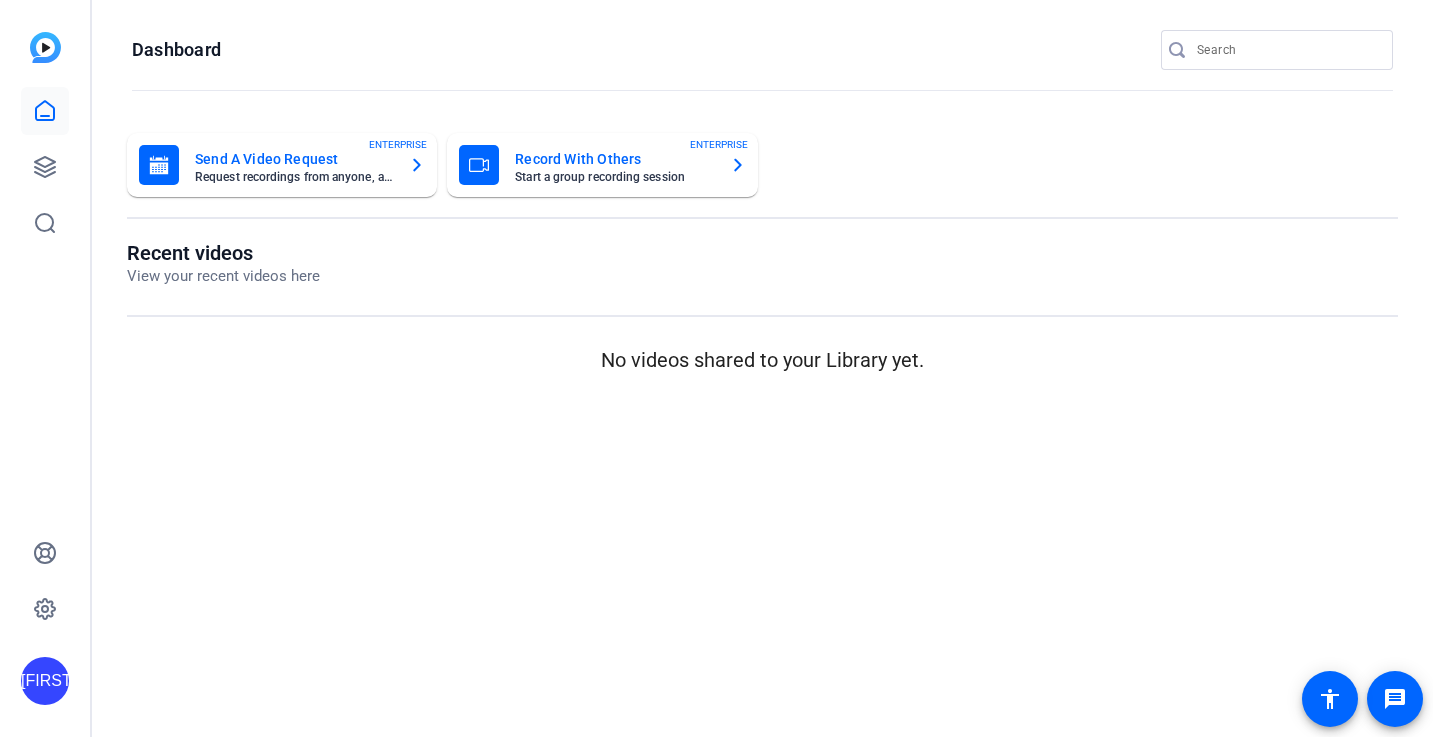 scroll, scrollTop: 0, scrollLeft: 0, axis: both 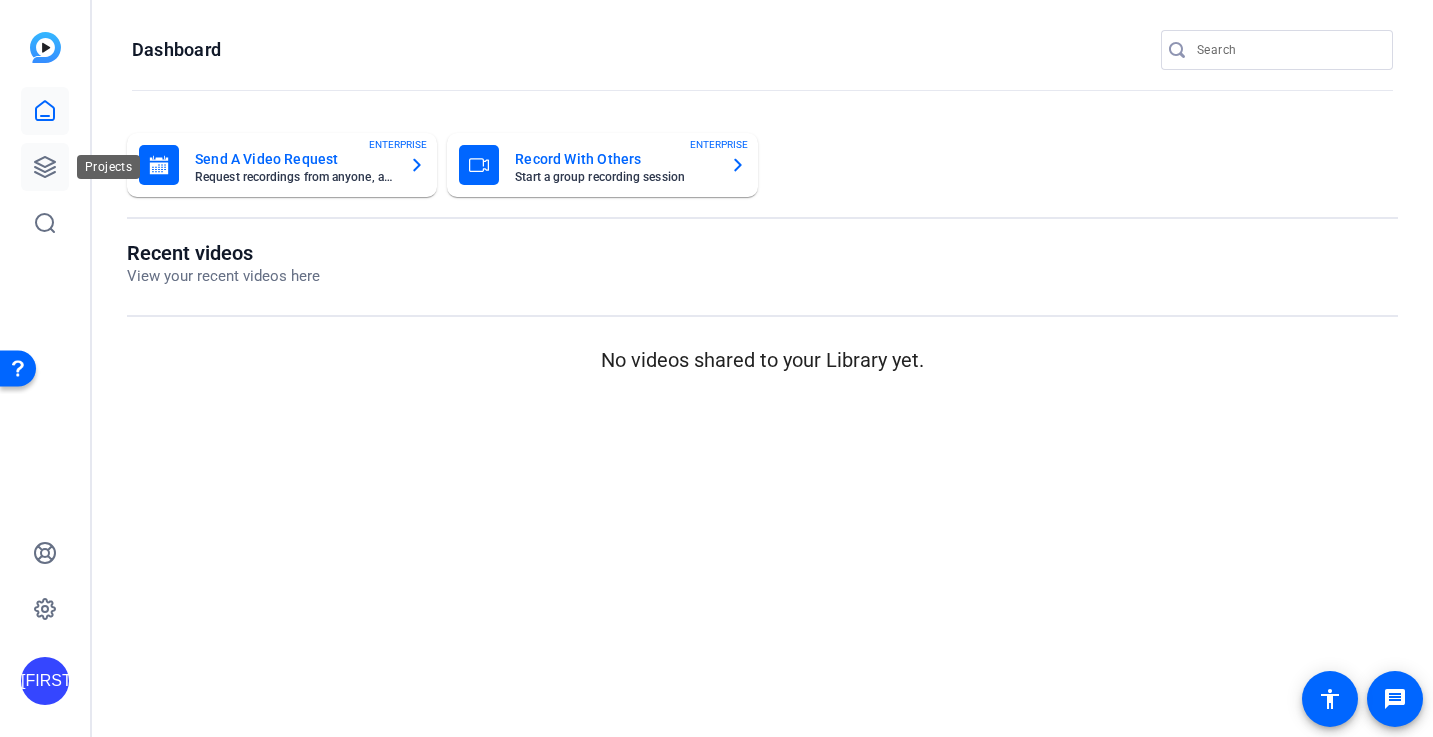 click 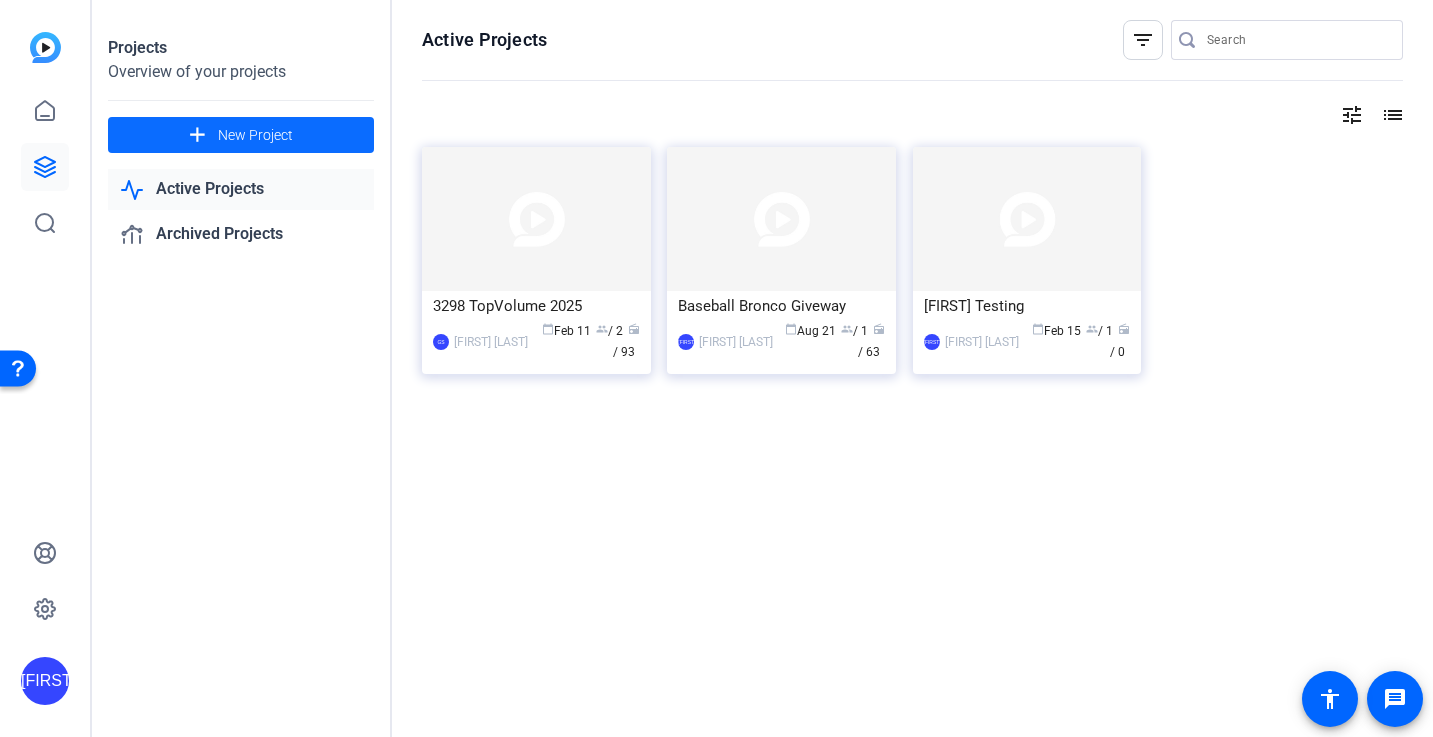 click on "add" 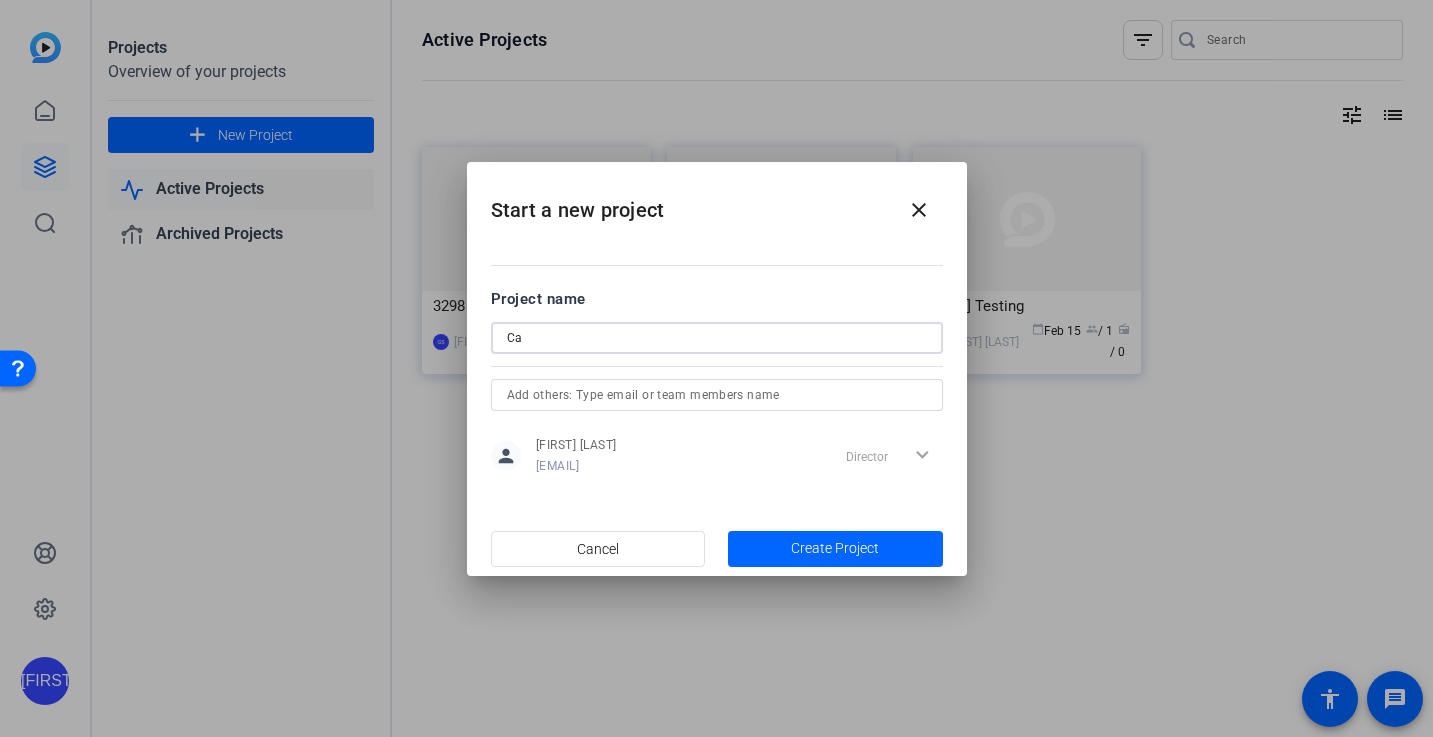 type on "C" 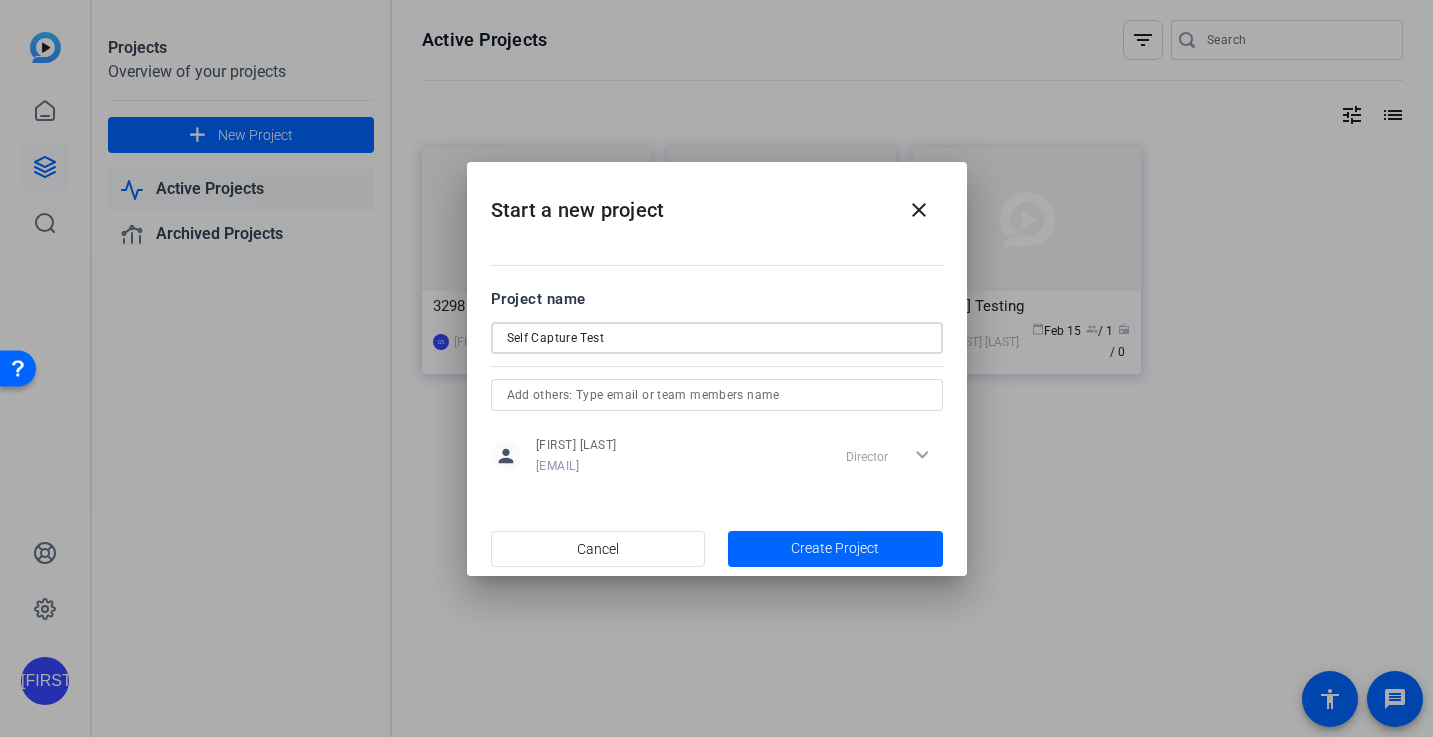 click on "Self Capture Test" at bounding box center (717, 338) 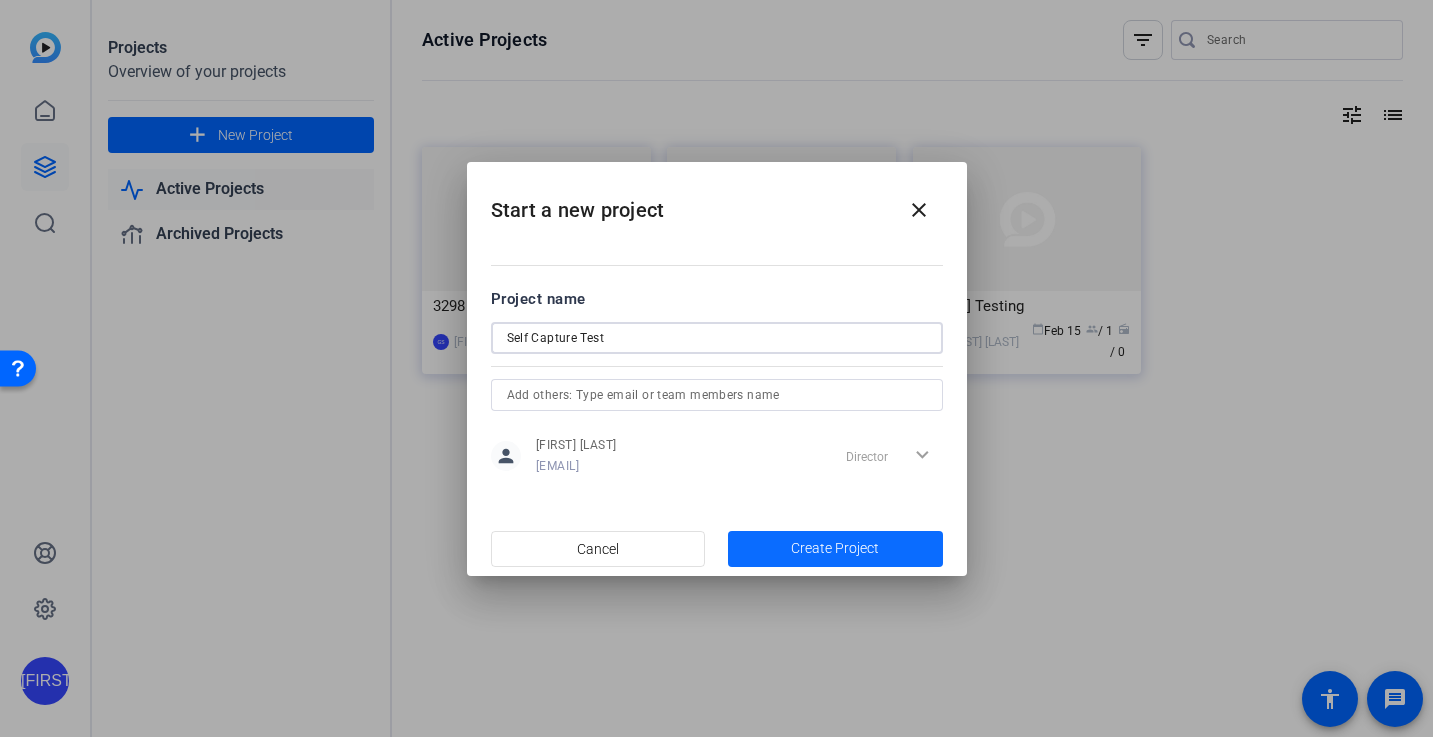 type on "Self Capture Test" 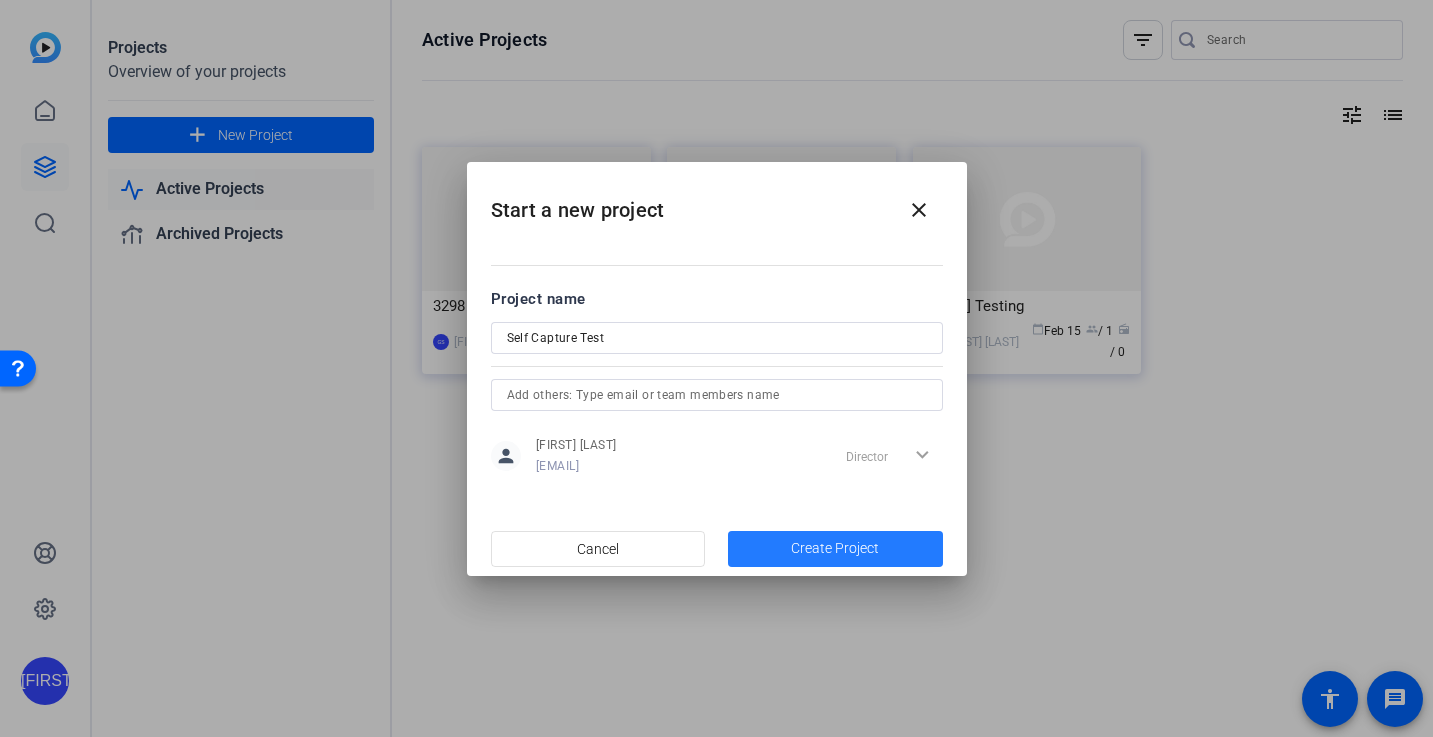 click 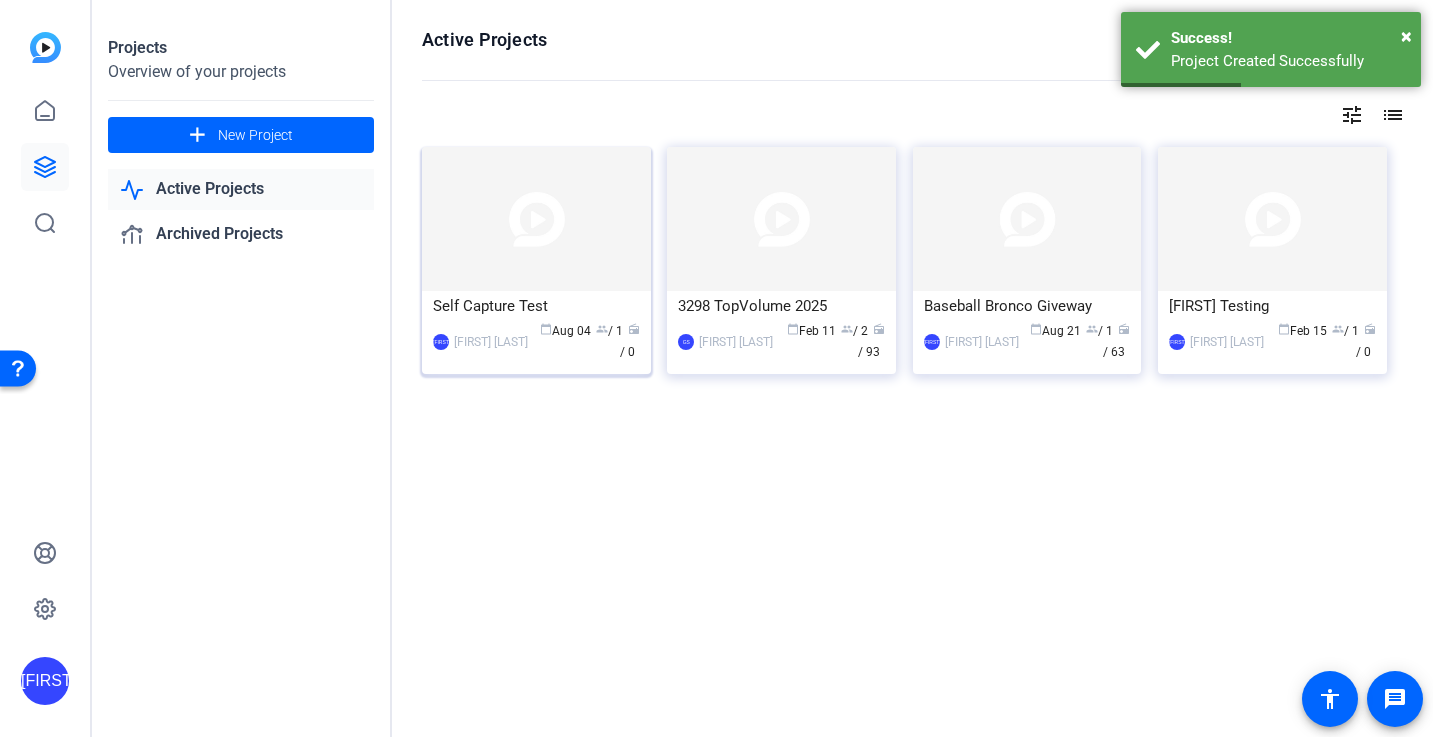 click 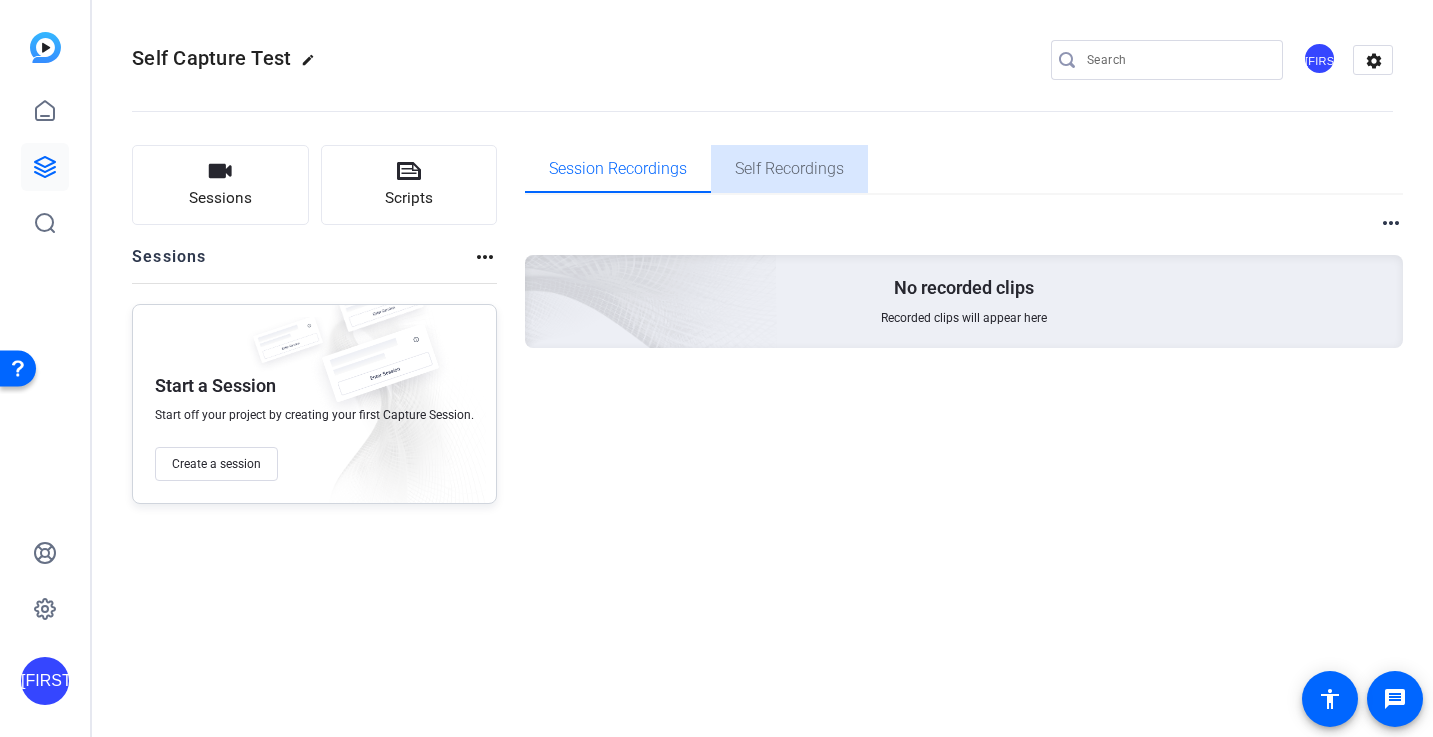 click on "Self Recordings" at bounding box center [789, 169] 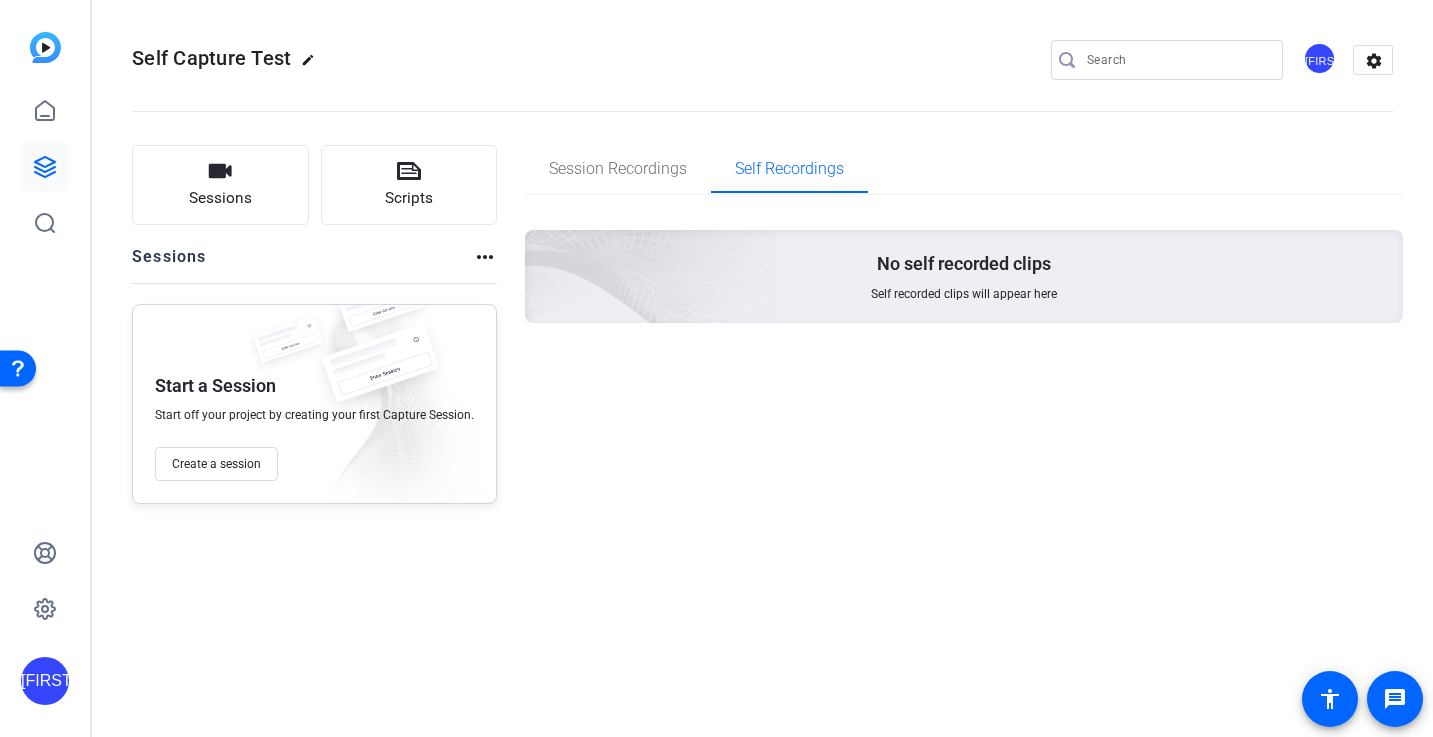 click on "more_horiz" 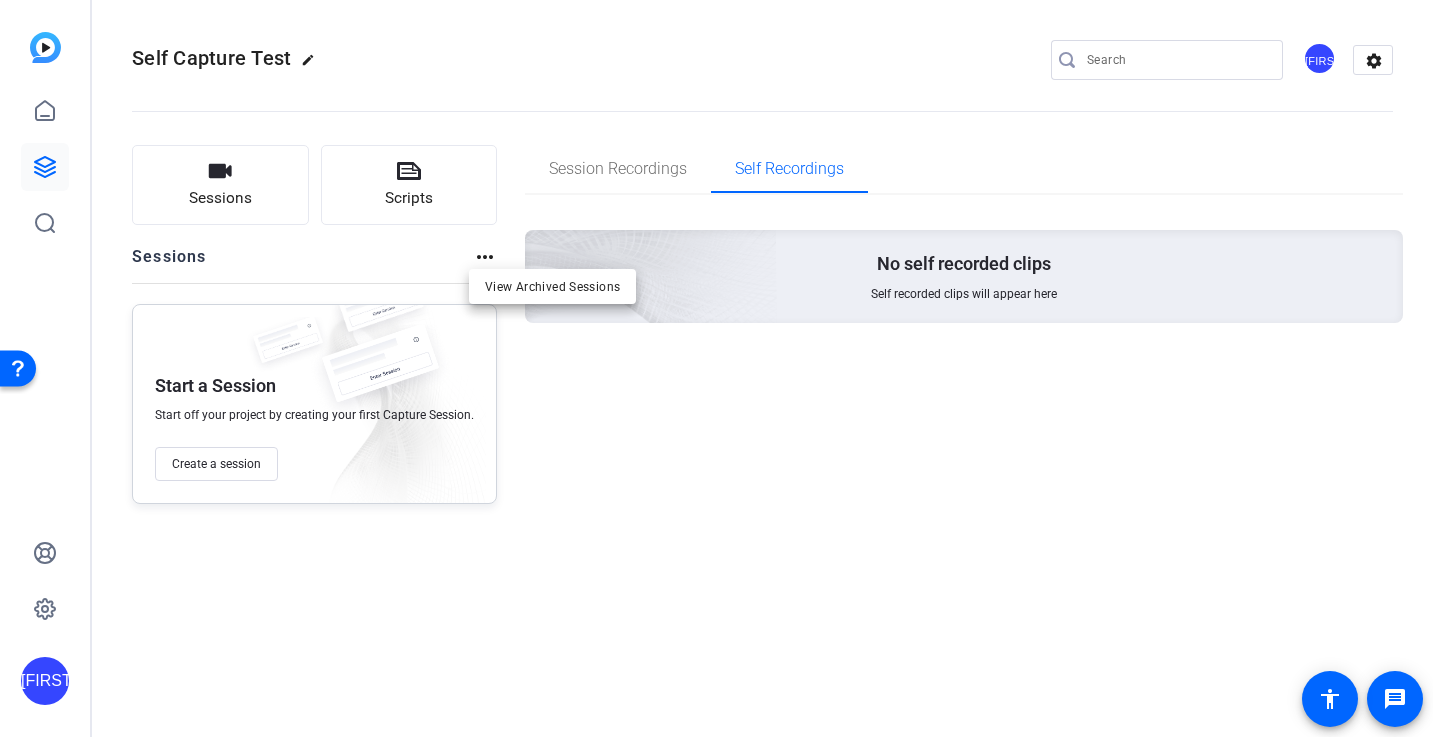click at bounding box center [716, 368] 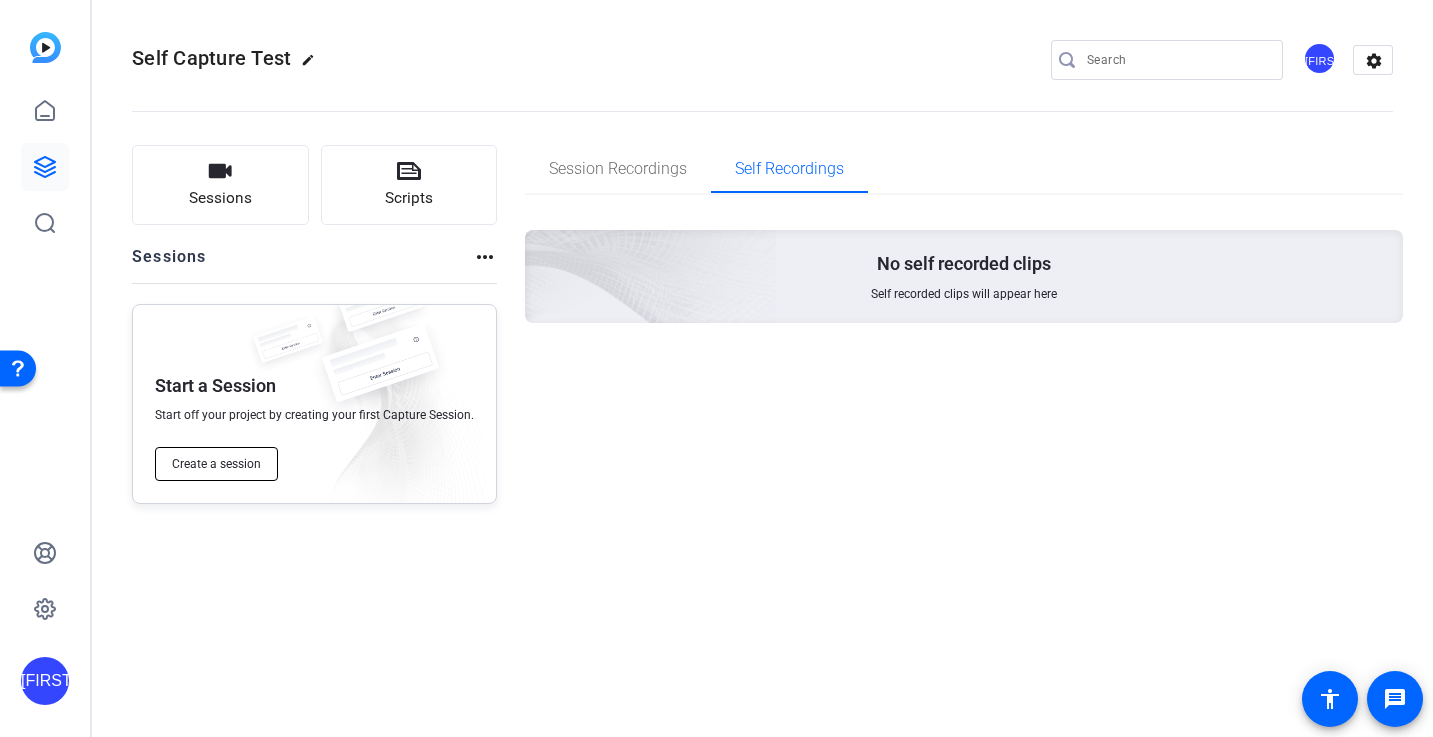 click on "Create a session" 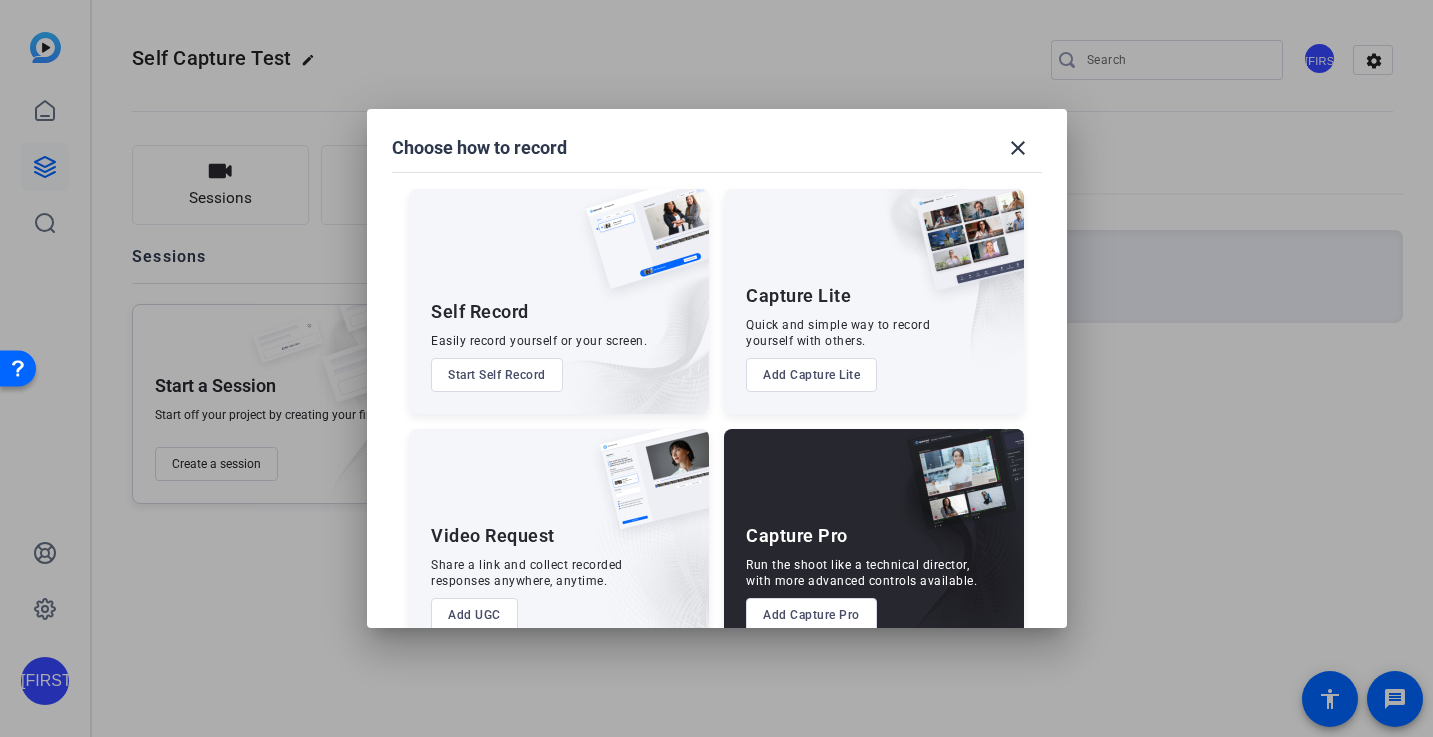 click on "Start Self Record" at bounding box center [497, 375] 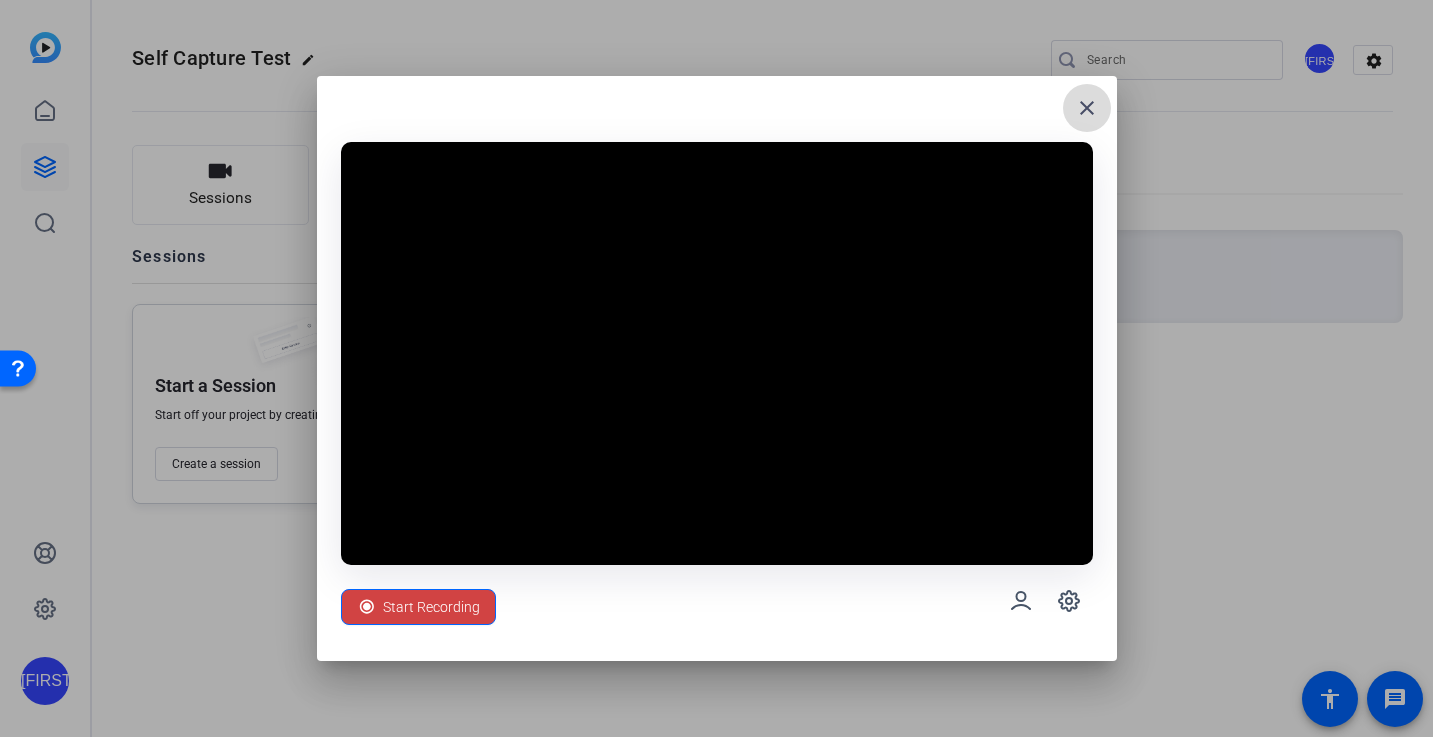 click on "close" at bounding box center [1087, 108] 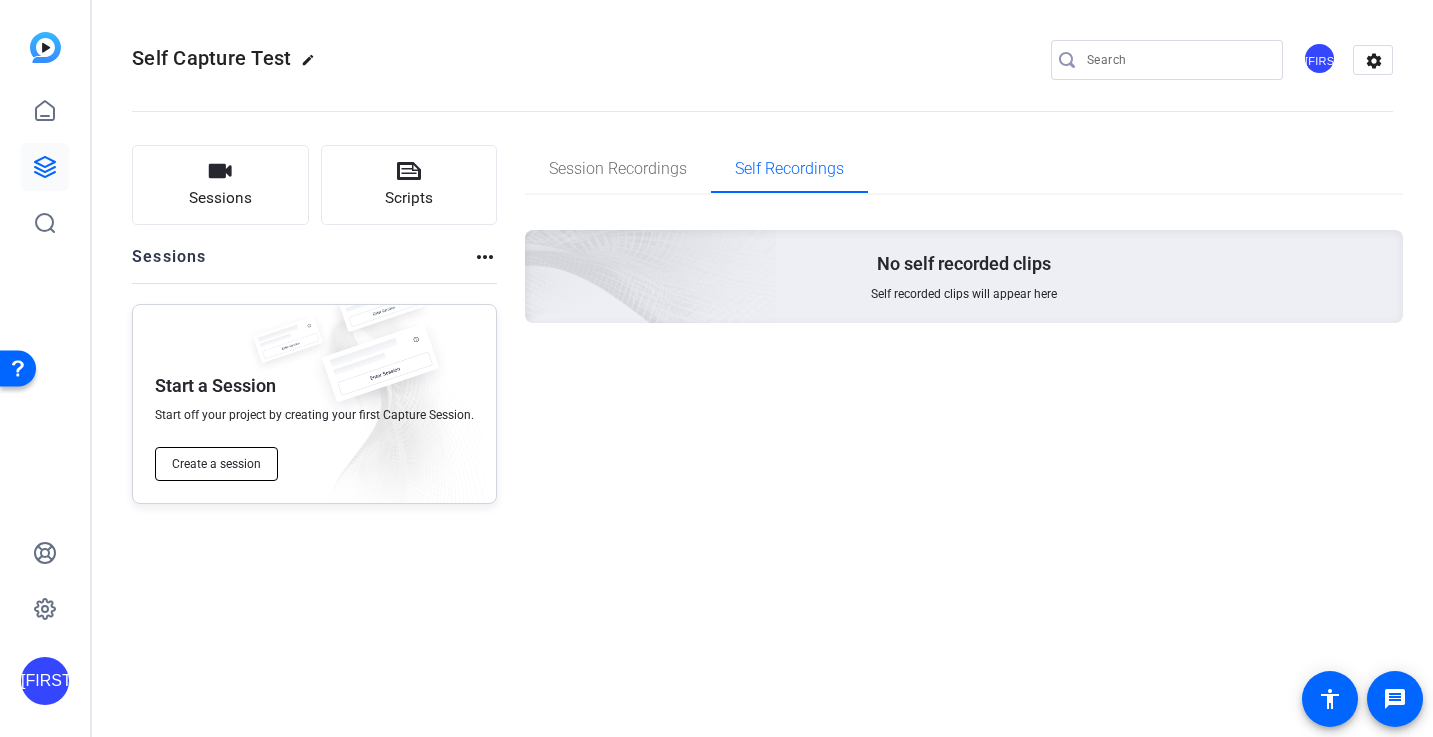 click on "Create a session" 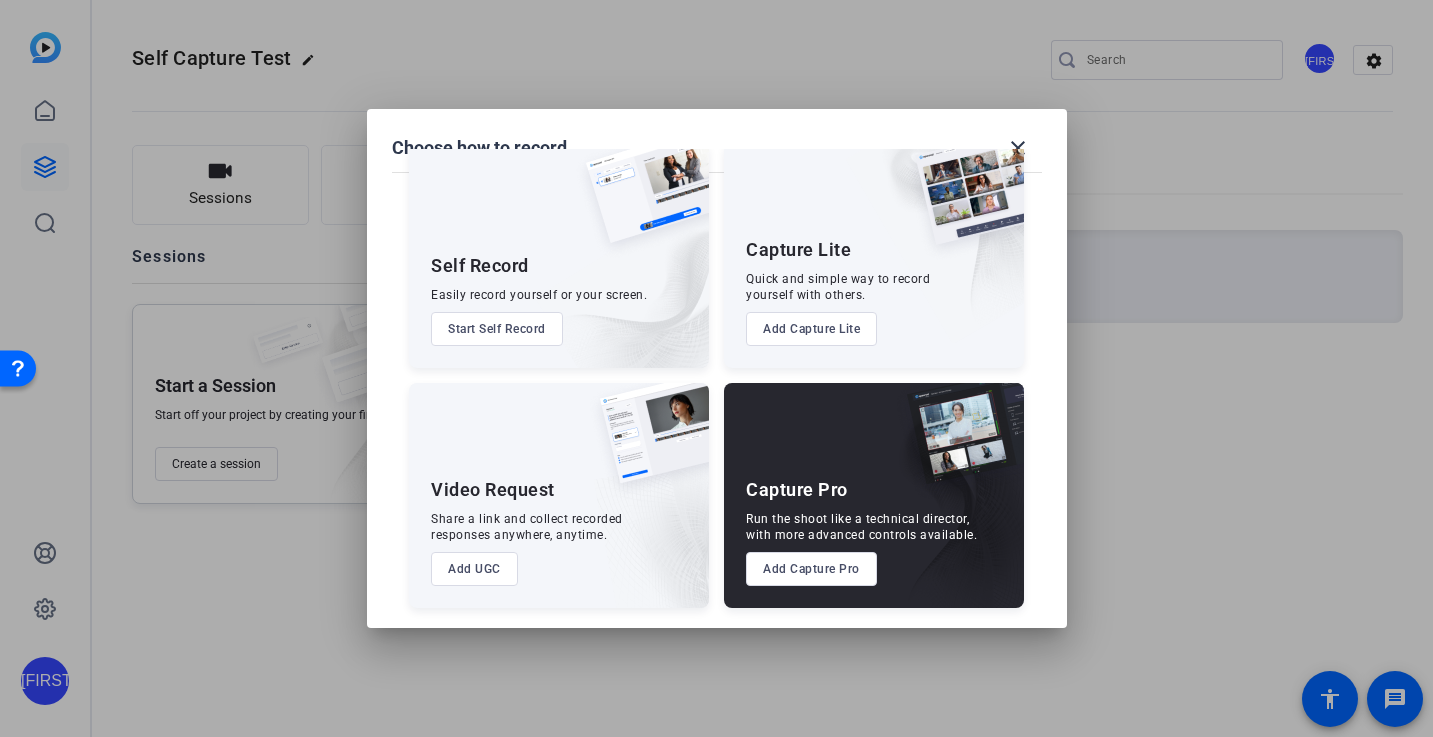 scroll, scrollTop: 46, scrollLeft: 0, axis: vertical 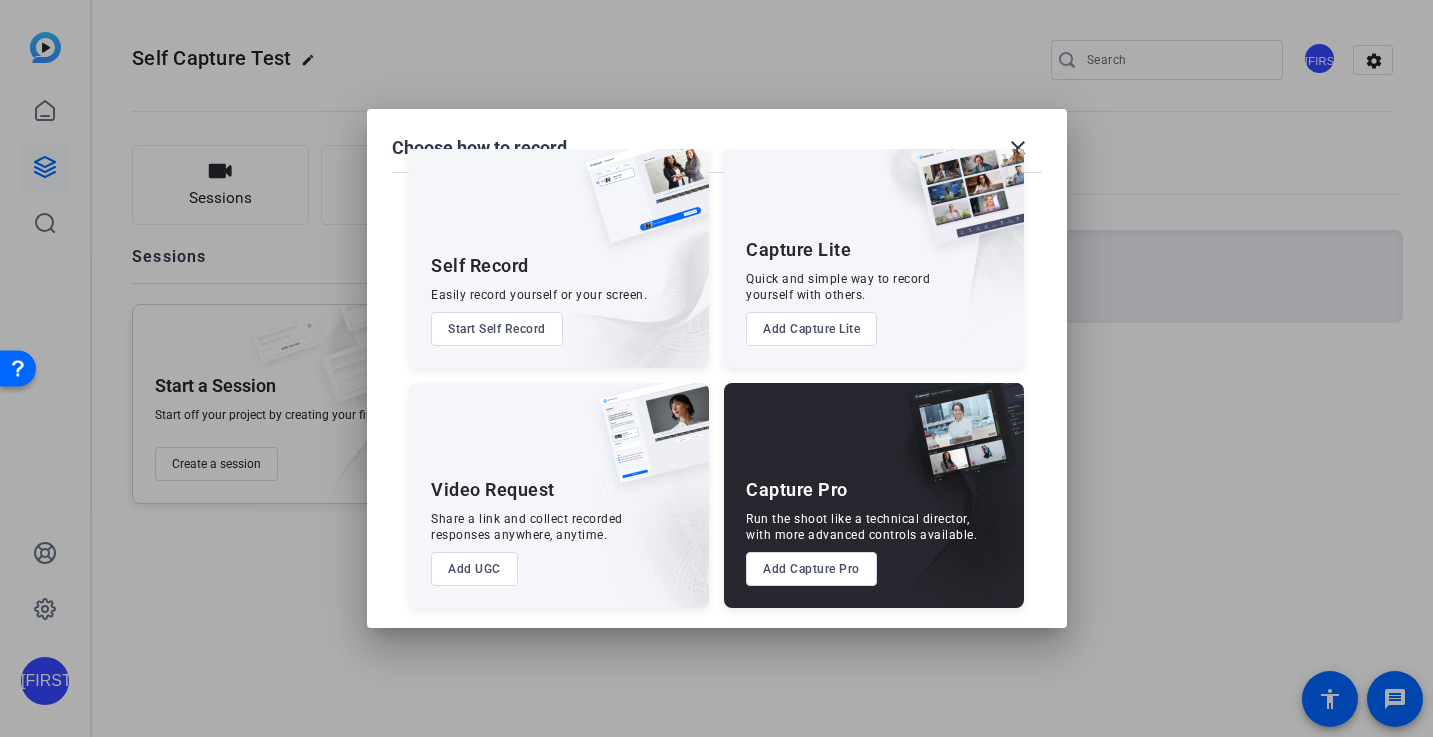 click on "Add UGC" at bounding box center (474, 569) 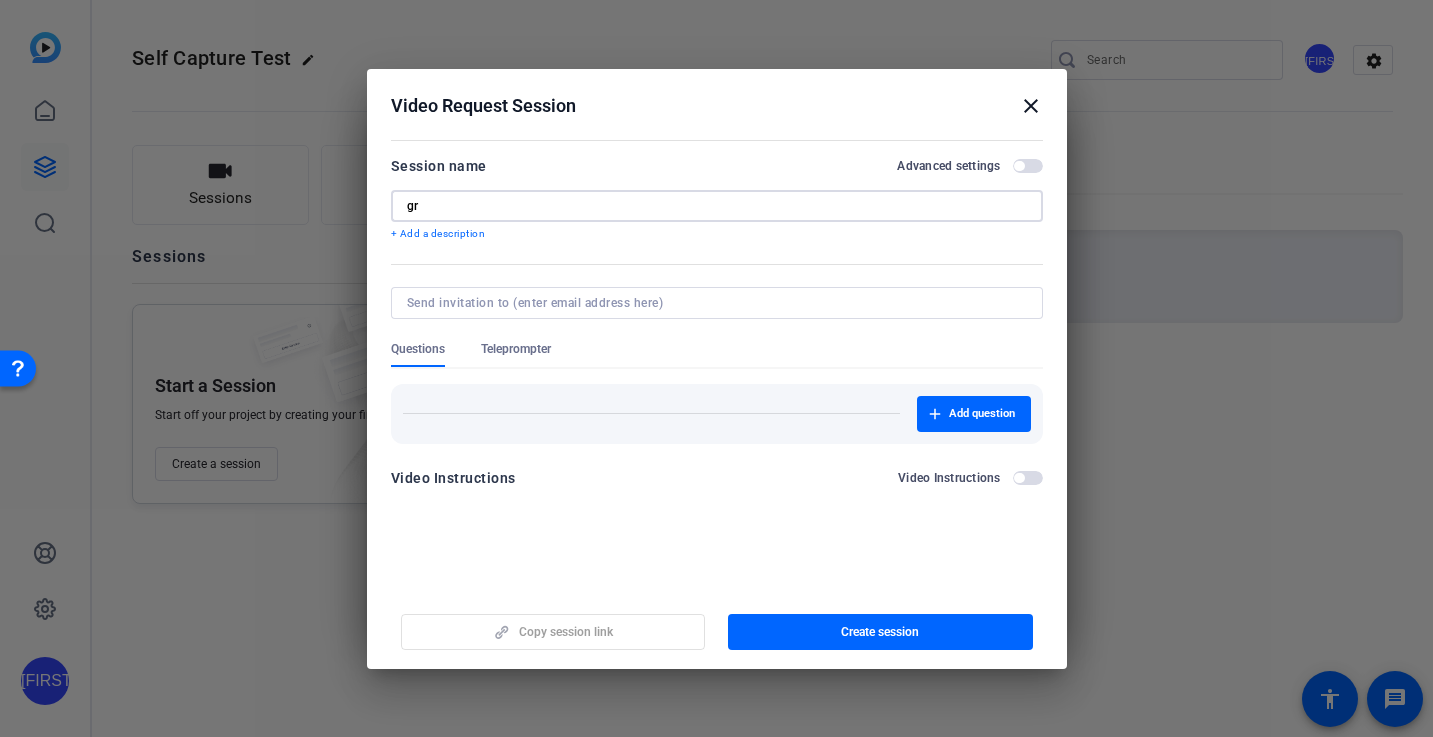 type on "g" 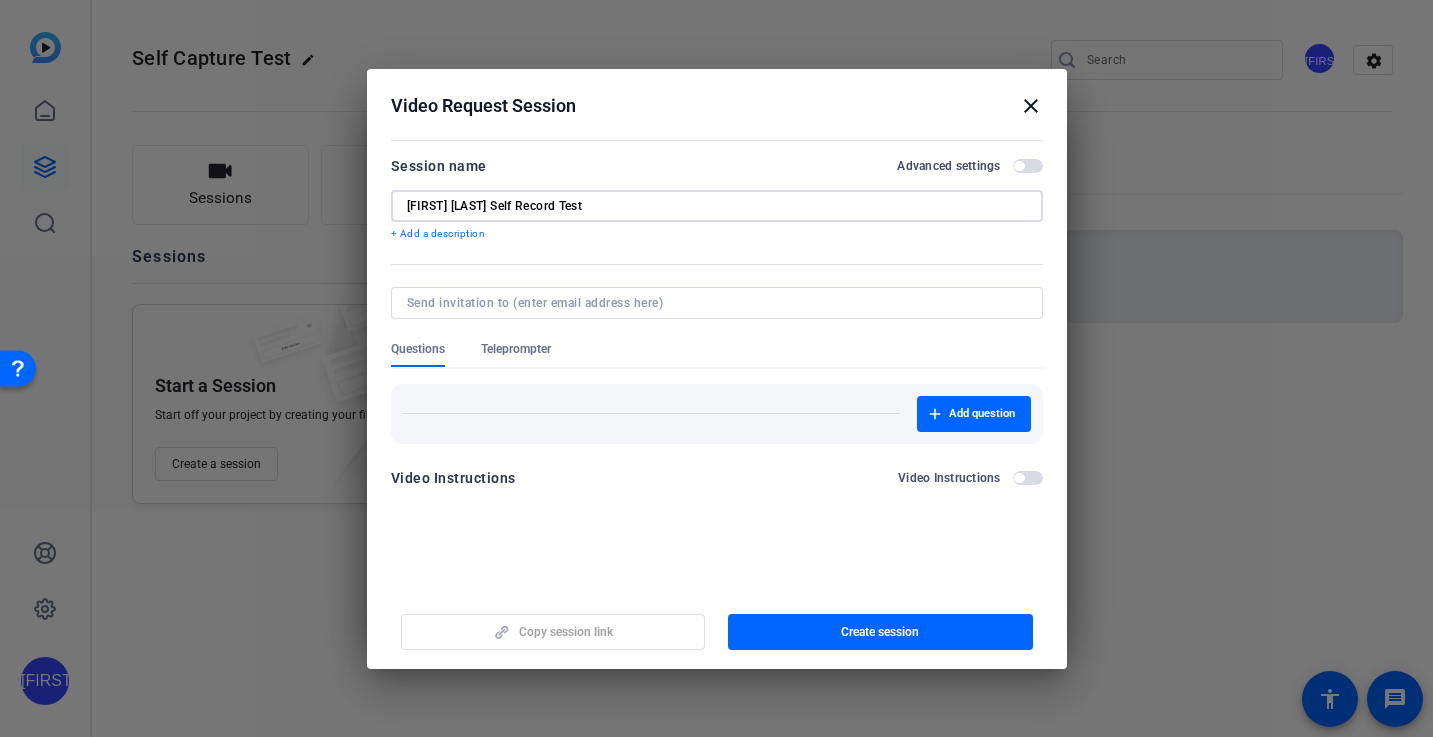 type on "[FIRST] [LAST] Self Record Test" 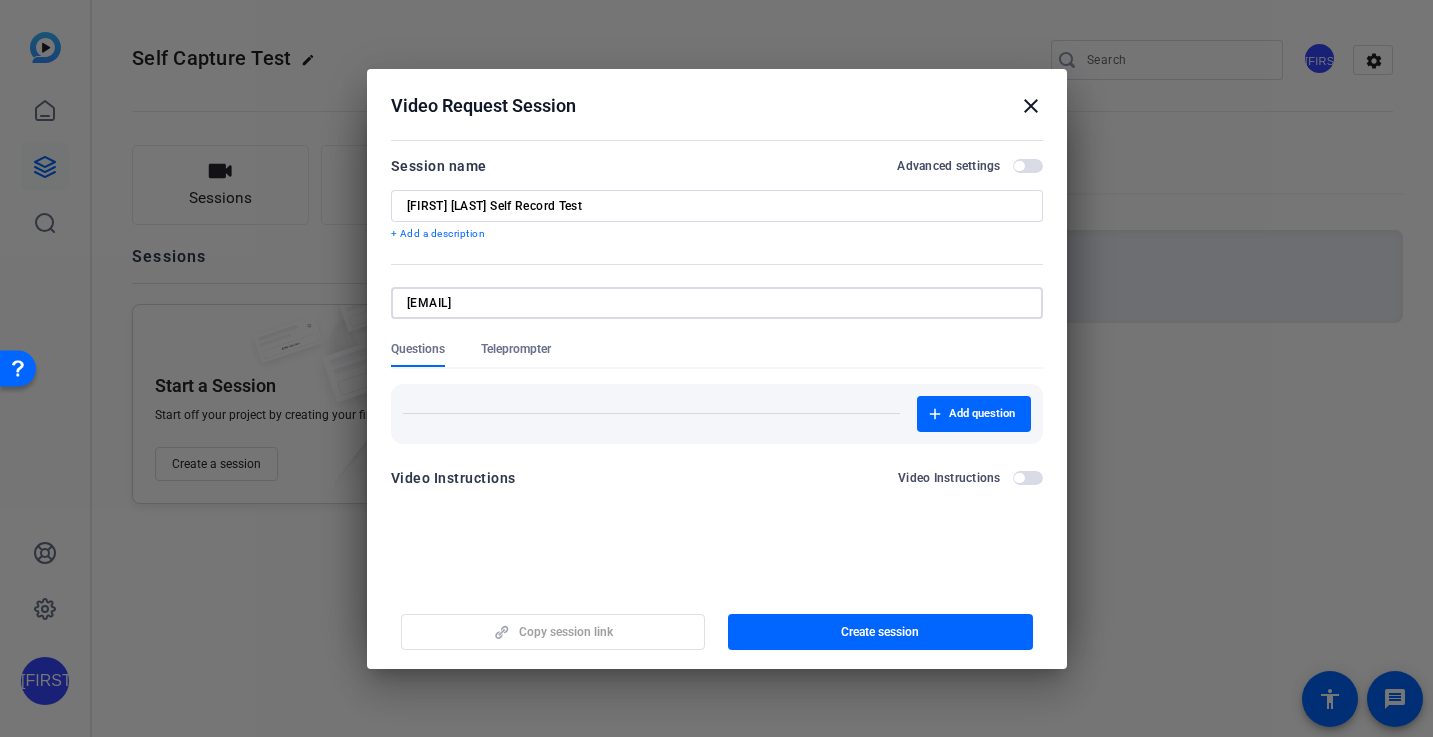 scroll, scrollTop: 0, scrollLeft: 0, axis: both 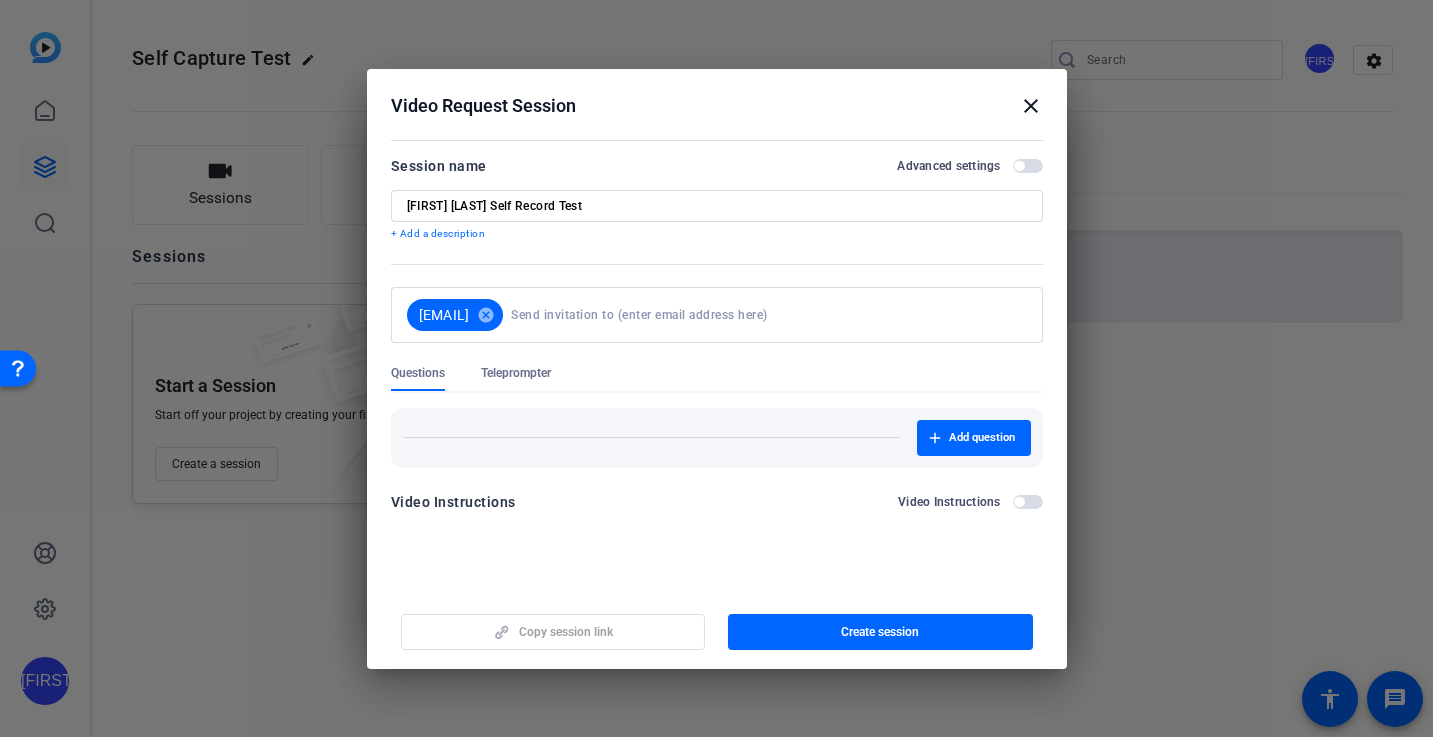 click on "Add question" at bounding box center [717, 438] 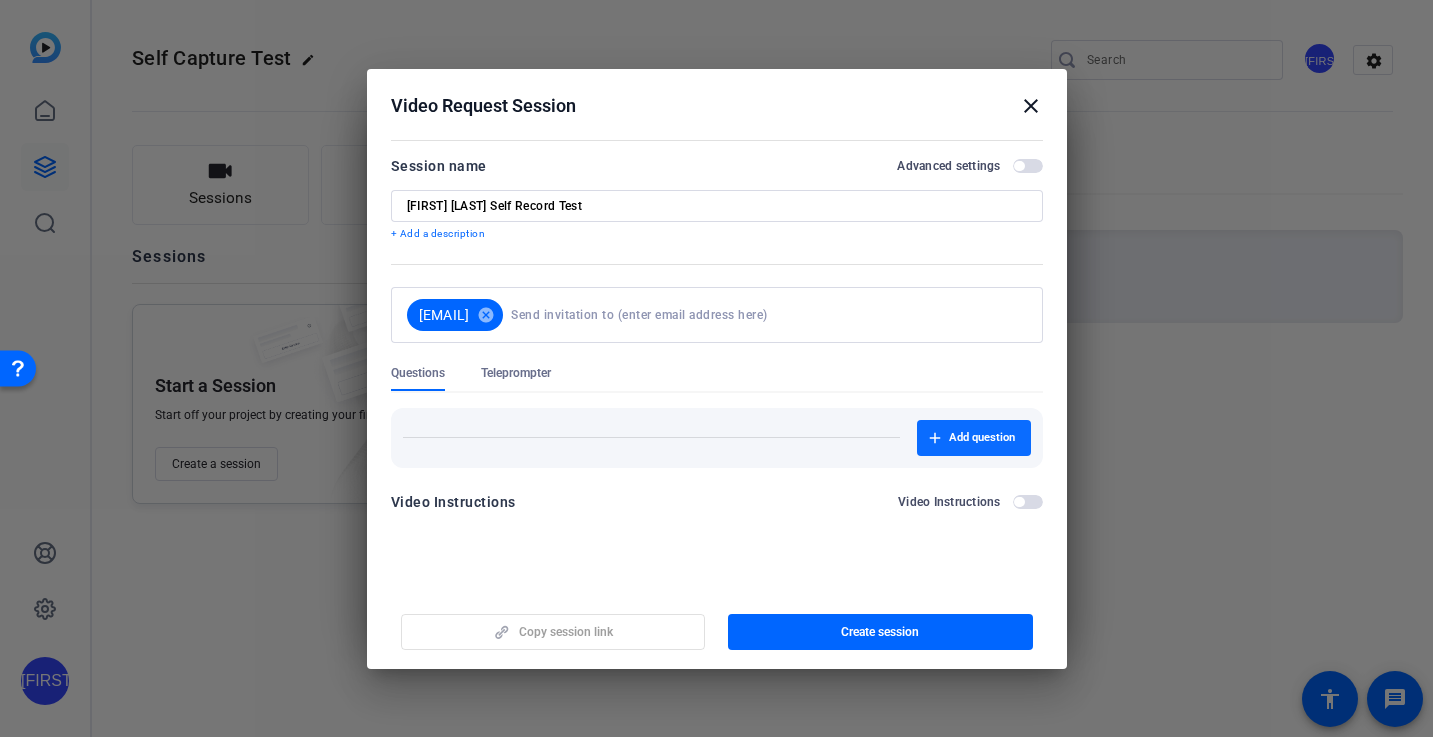 click 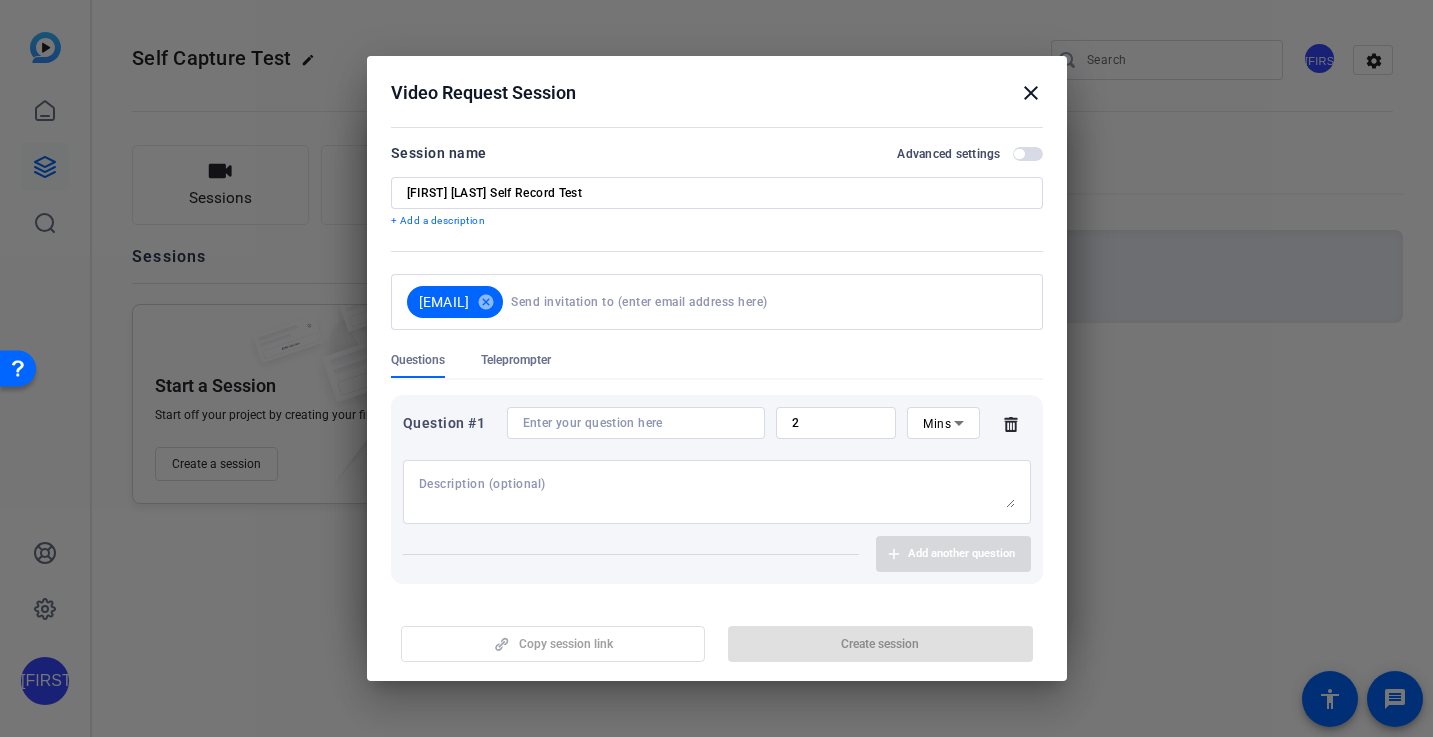 click at bounding box center [717, 492] 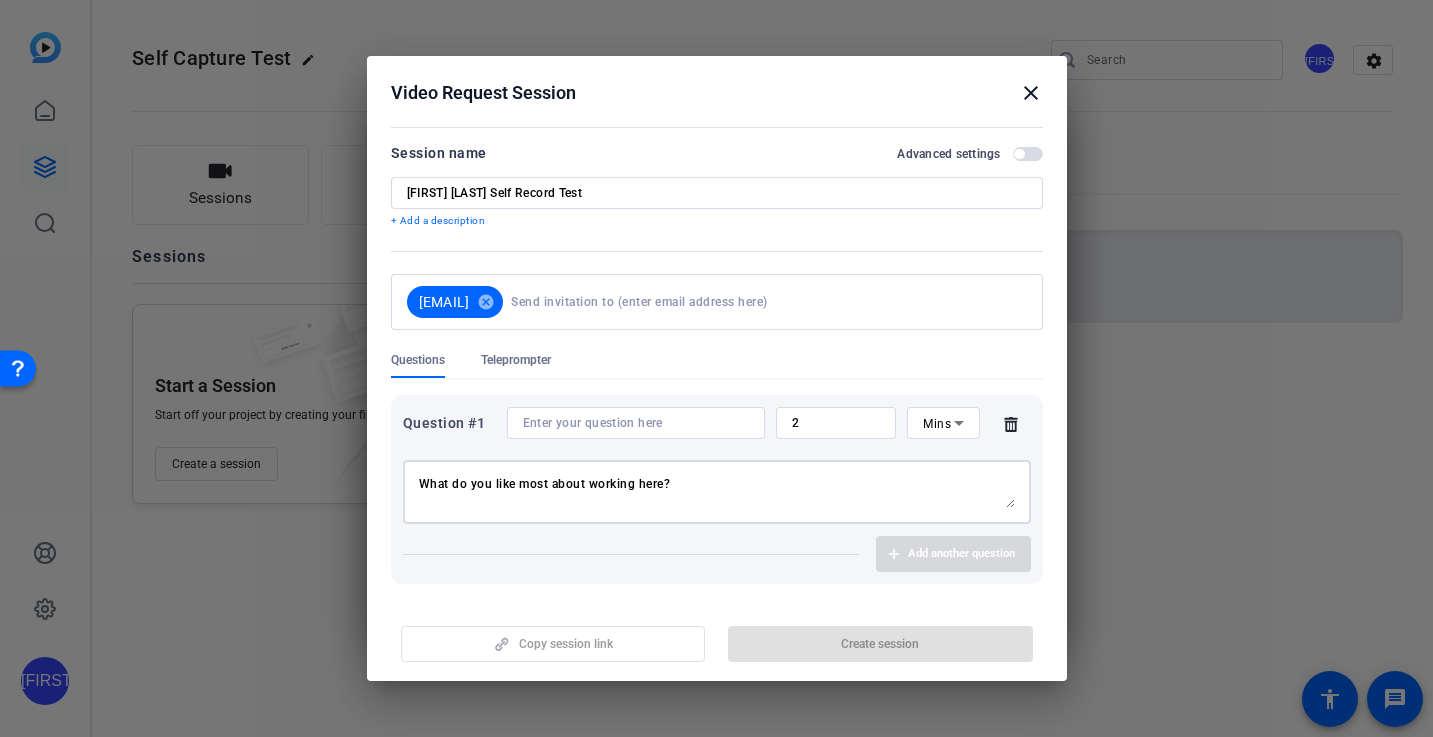 type on "What do you like most about working here?" 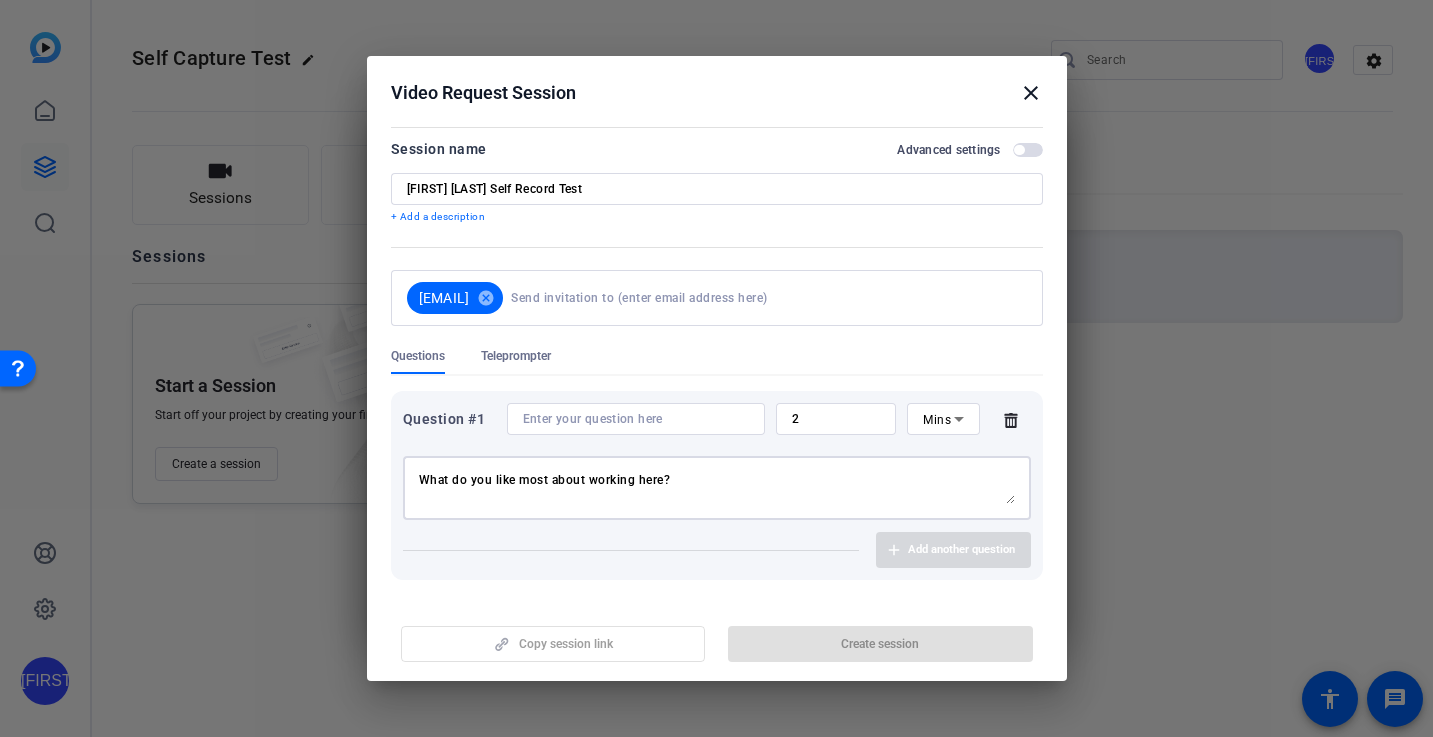 drag, startPoint x: 698, startPoint y: 490, endPoint x: 411, endPoint y: 475, distance: 287.39172 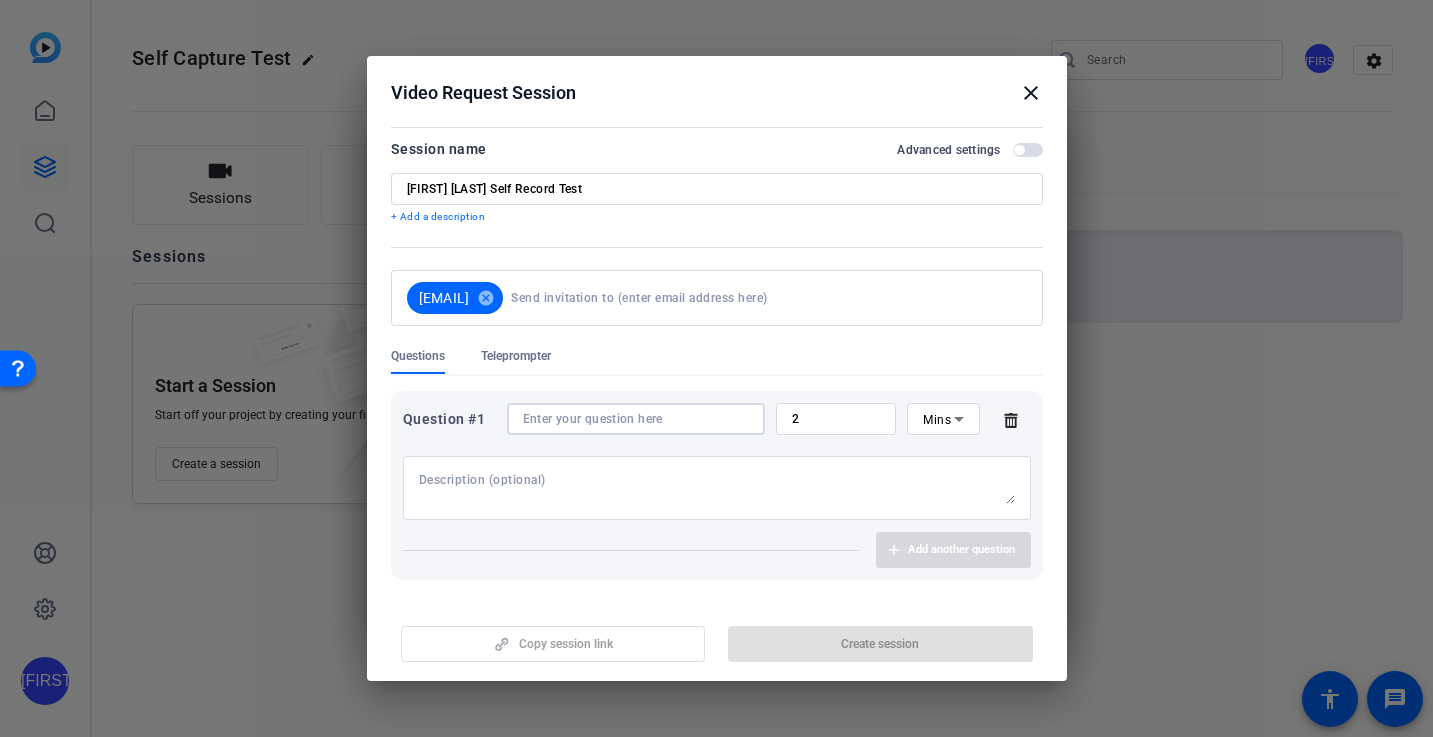 click at bounding box center (636, 419) 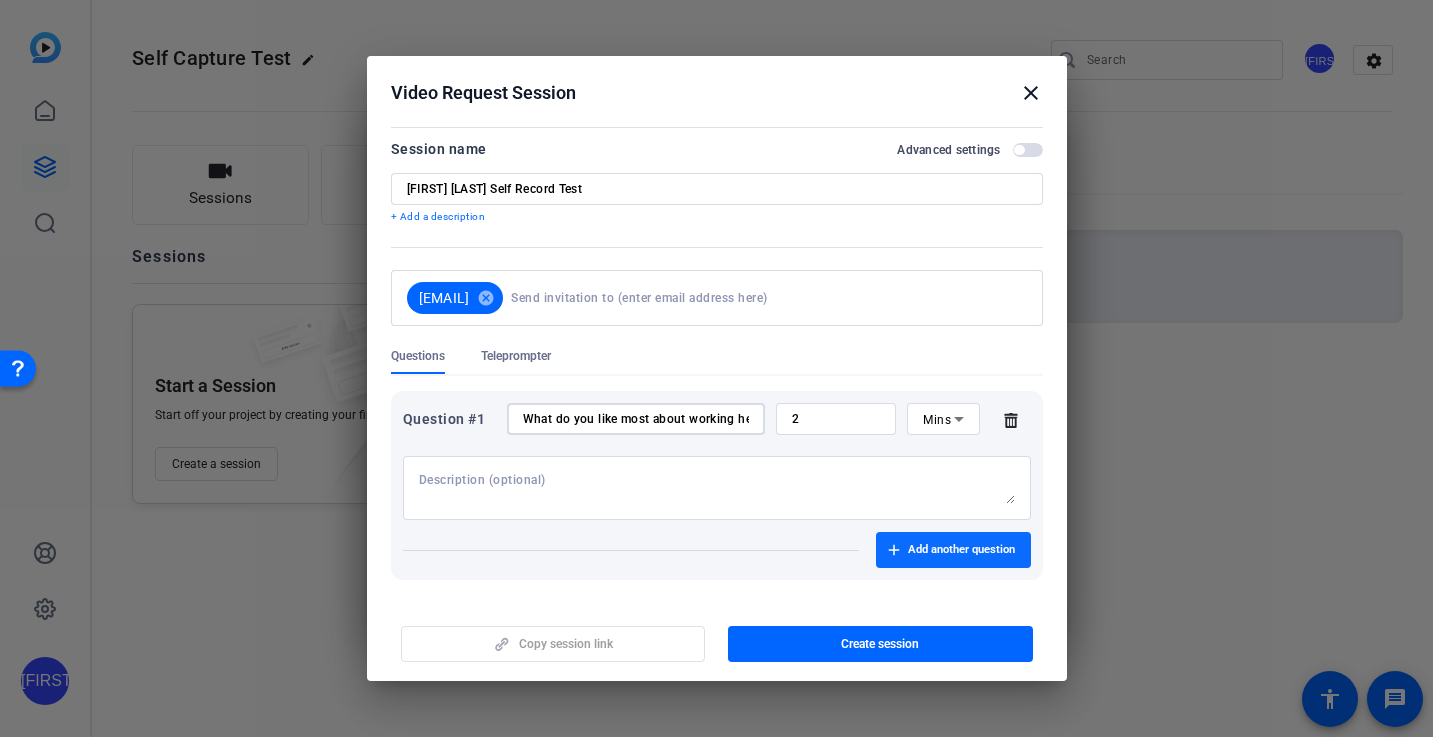 type on "What do you like most about working here?" 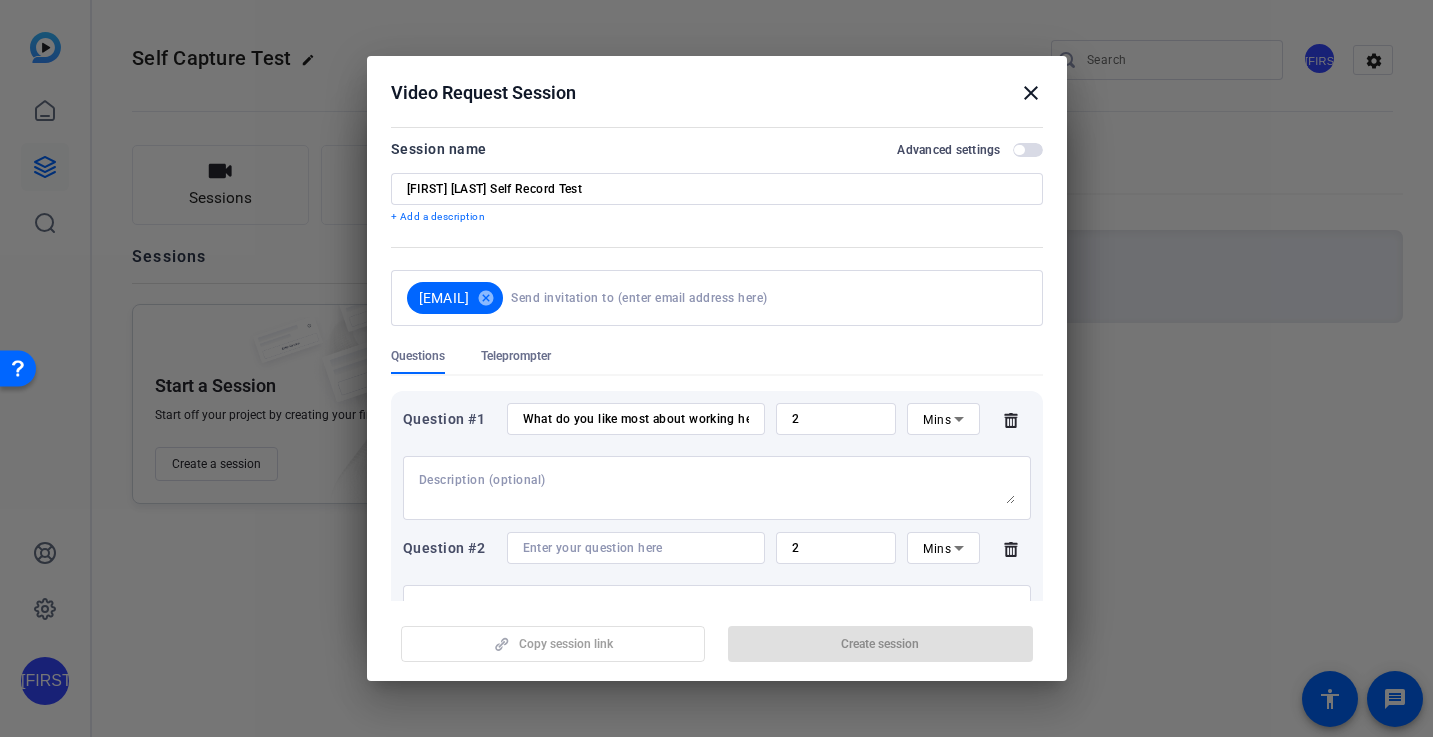 click at bounding box center [636, 548] 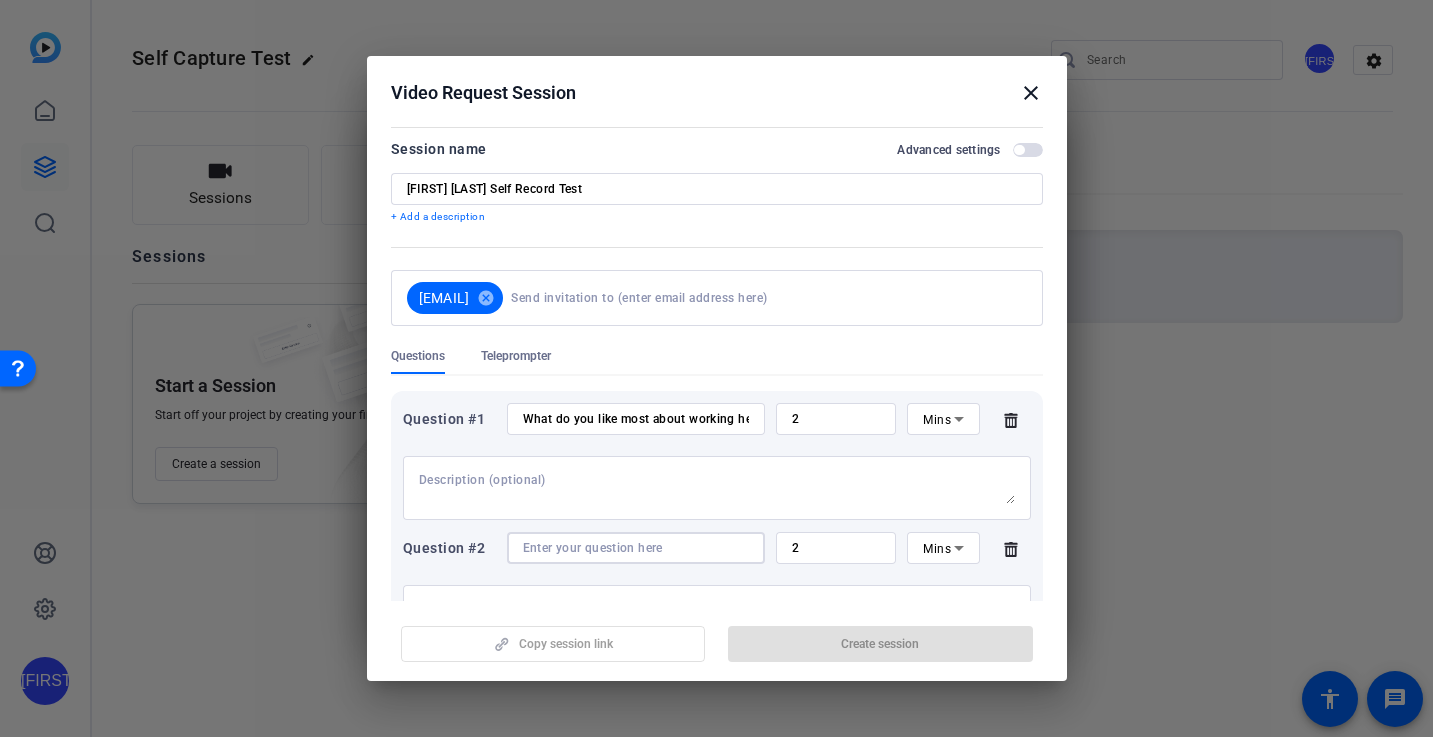 click at bounding box center [636, 548] 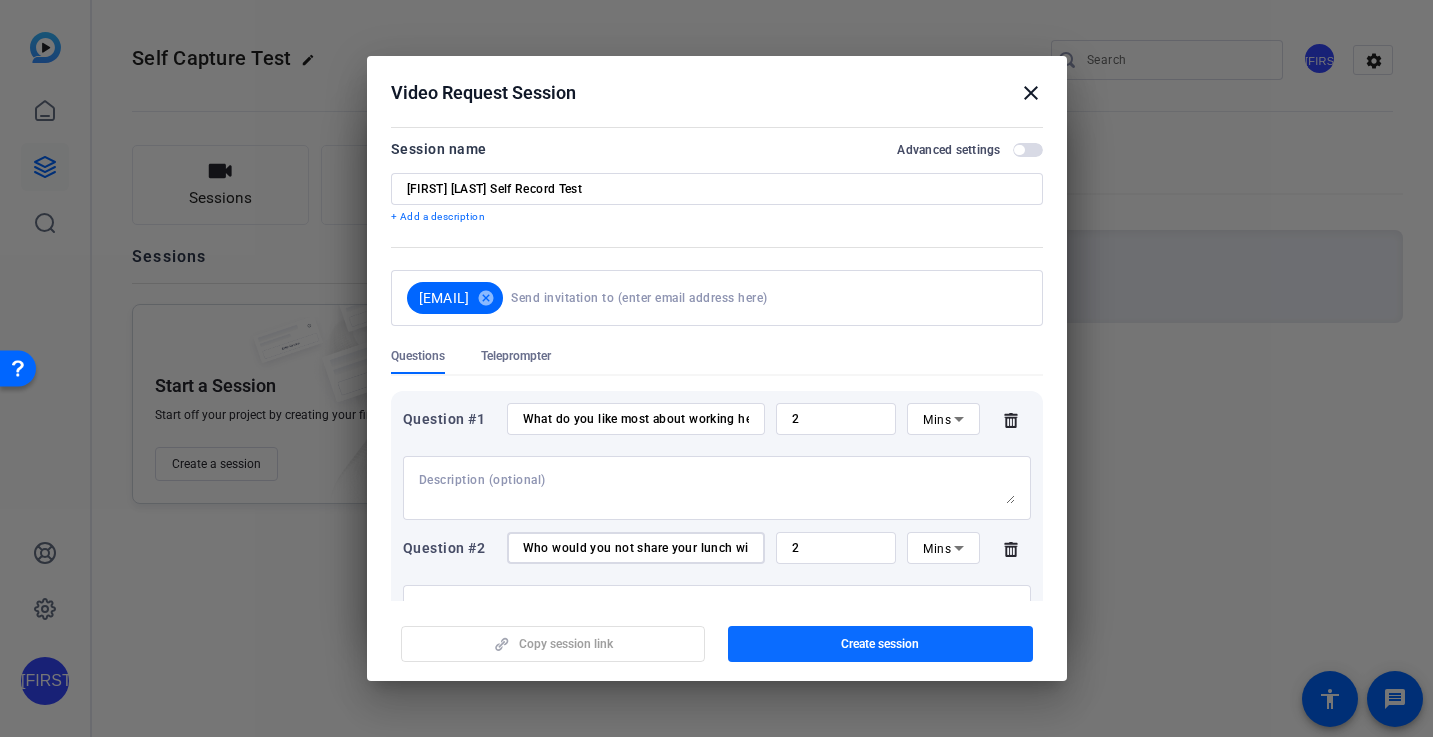 type on "Who would you not share your lunch with and why?" 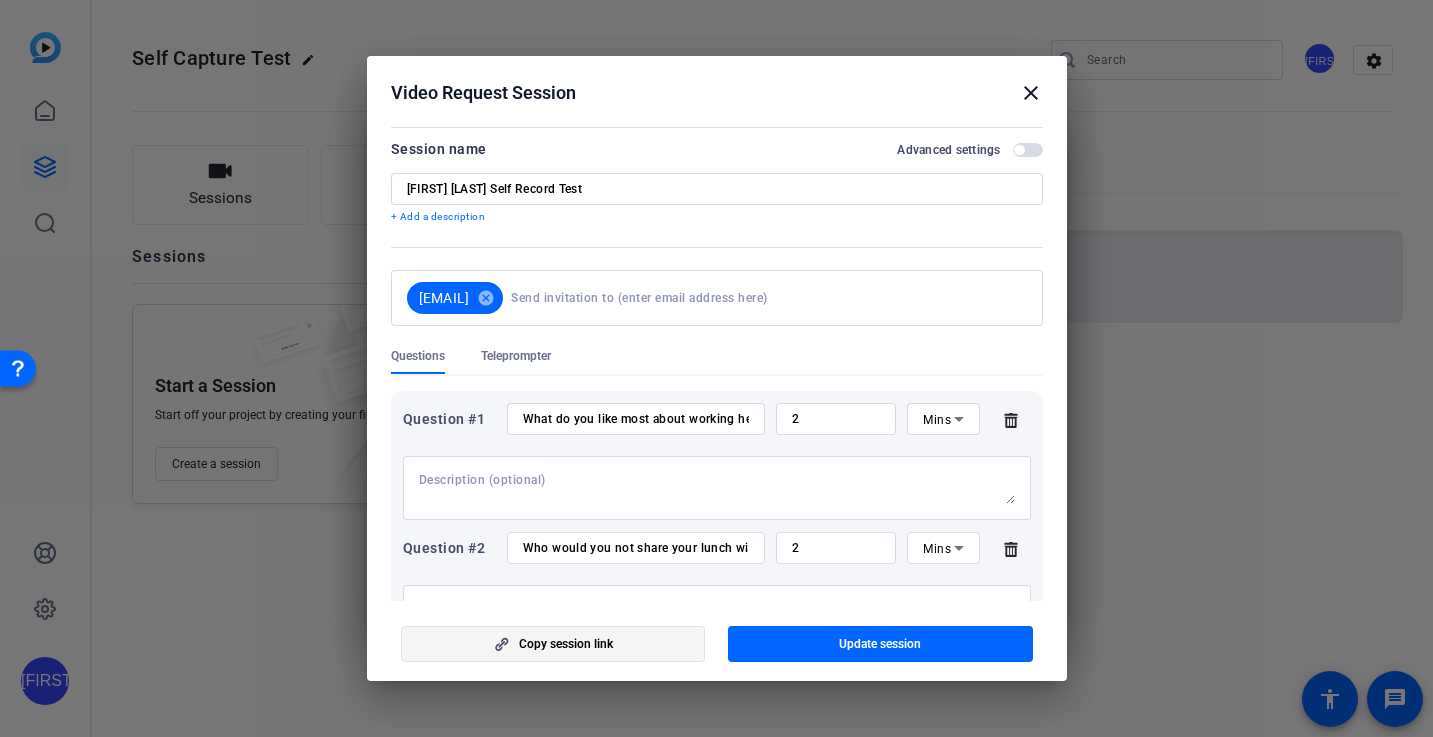 click on "Copy session link" at bounding box center (566, 644) 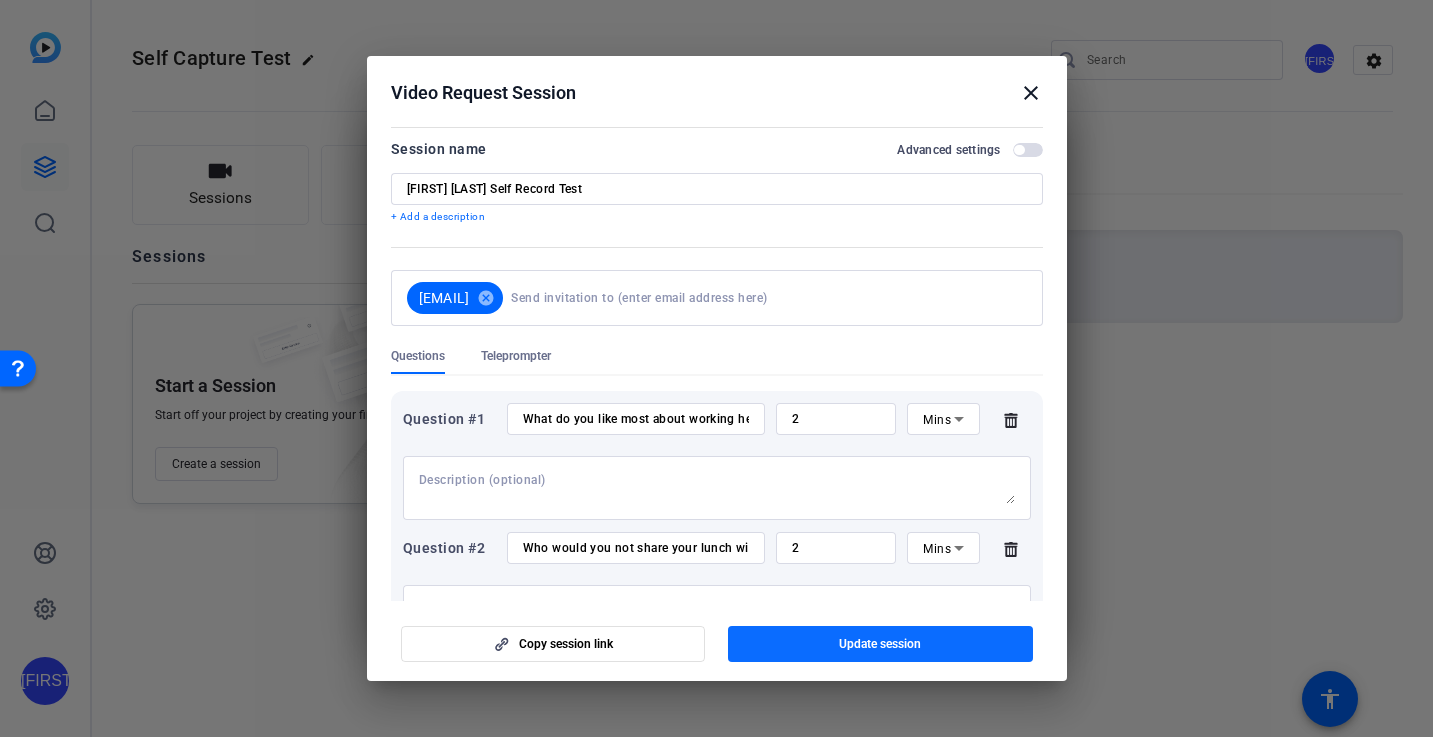 click on "Update session" at bounding box center [880, 644] 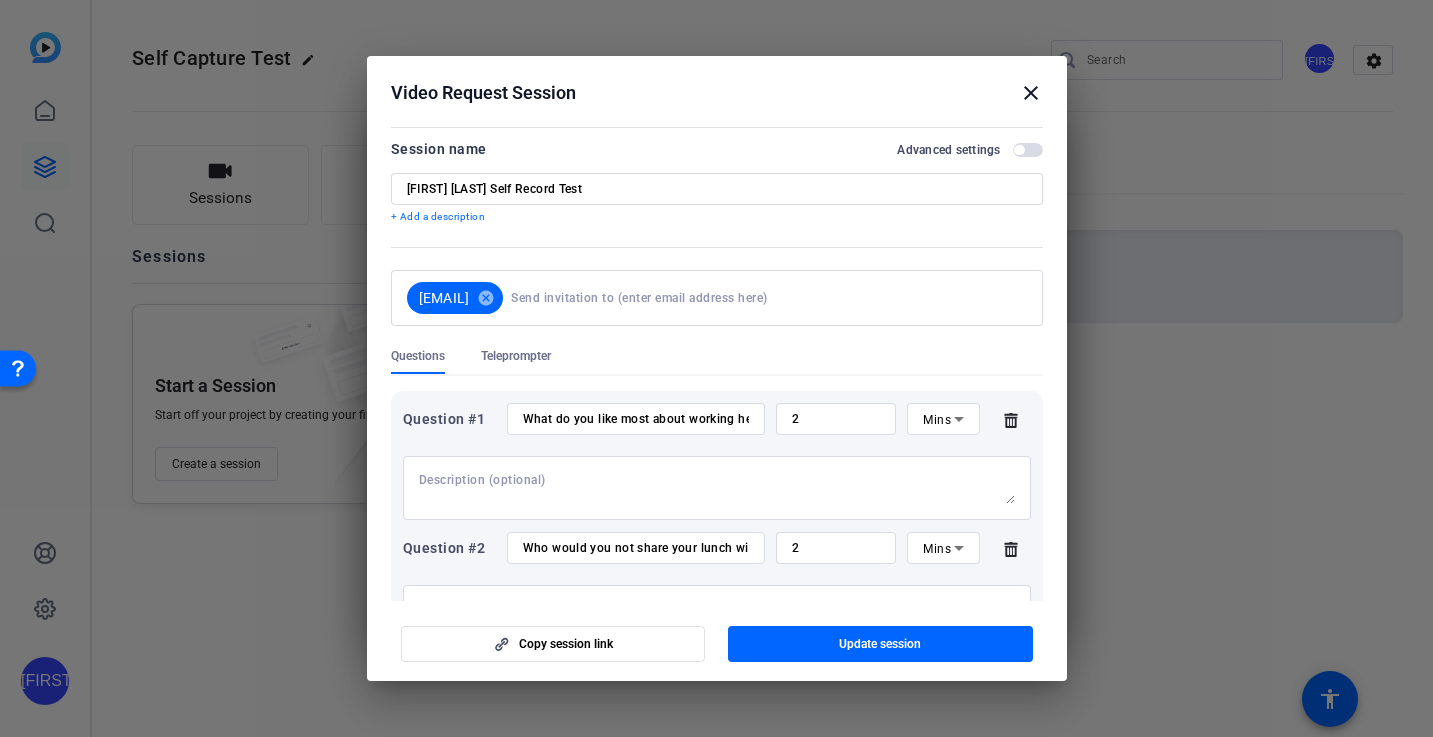 click on "close" at bounding box center (1031, 93) 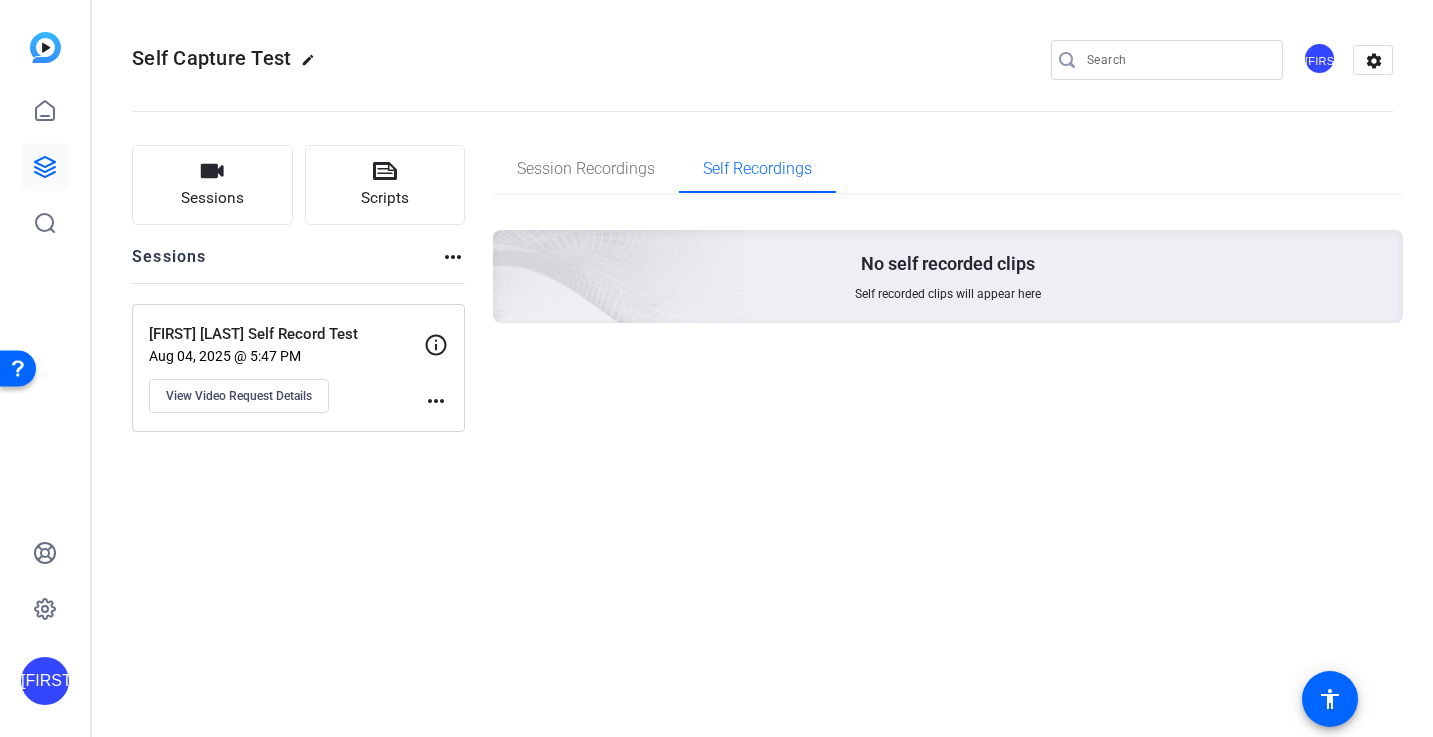click on "[FIRST] [LAST] Self Record Test" 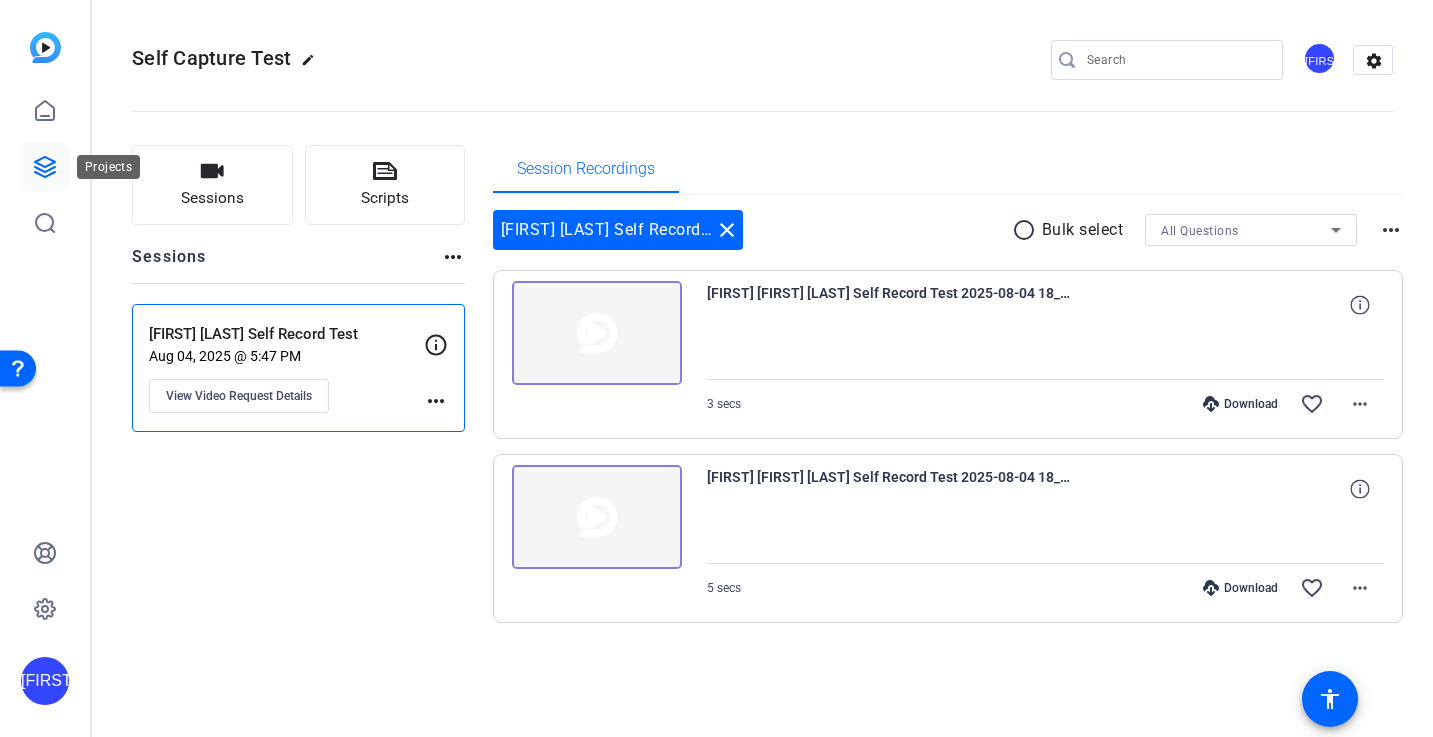 click 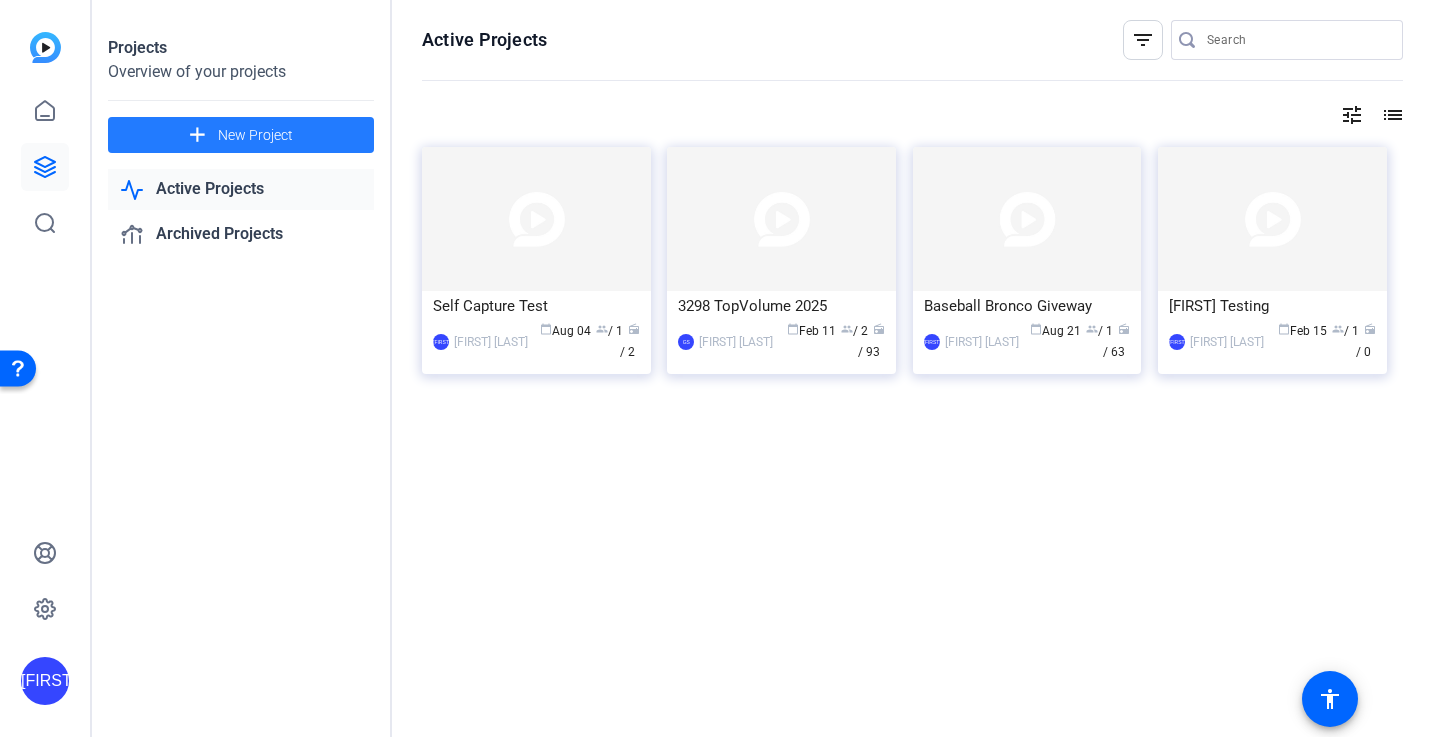 click on "add" 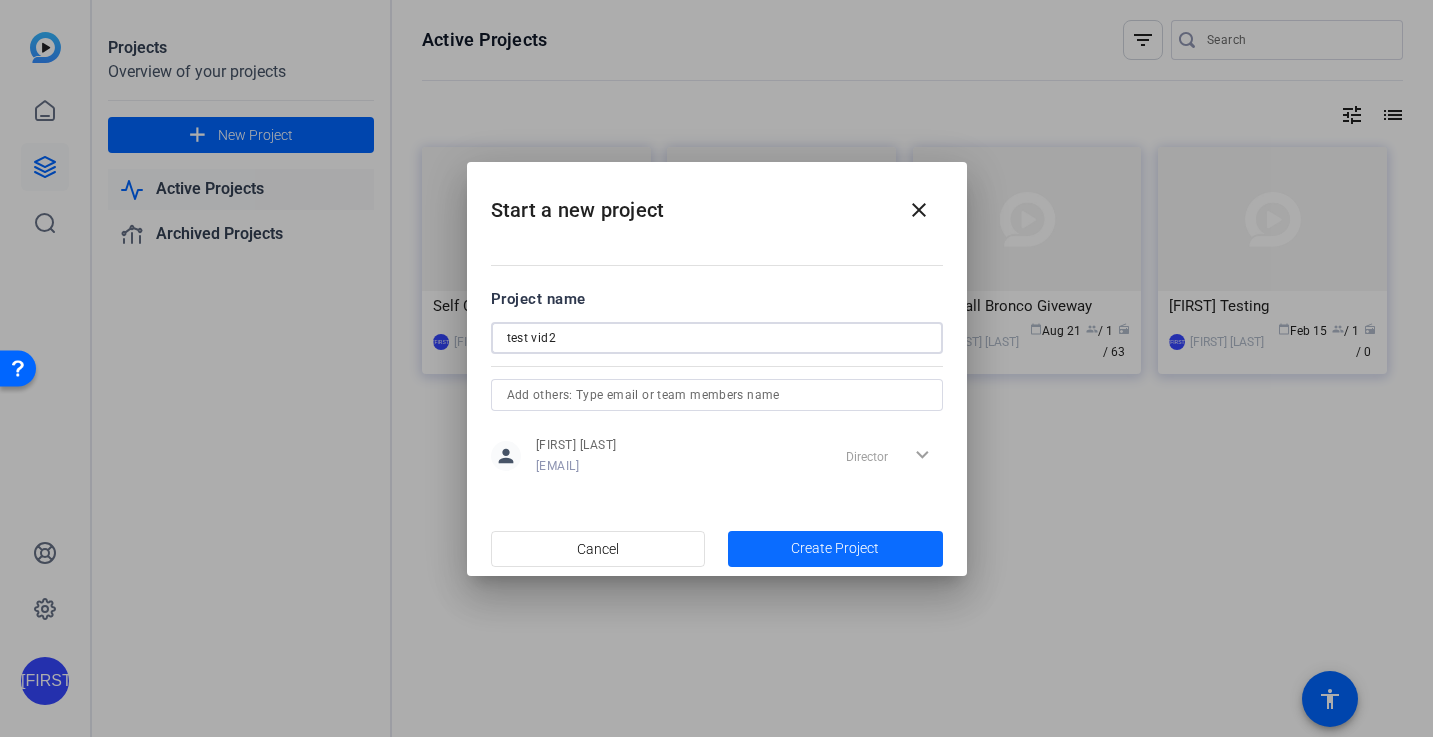 type on "test vid2" 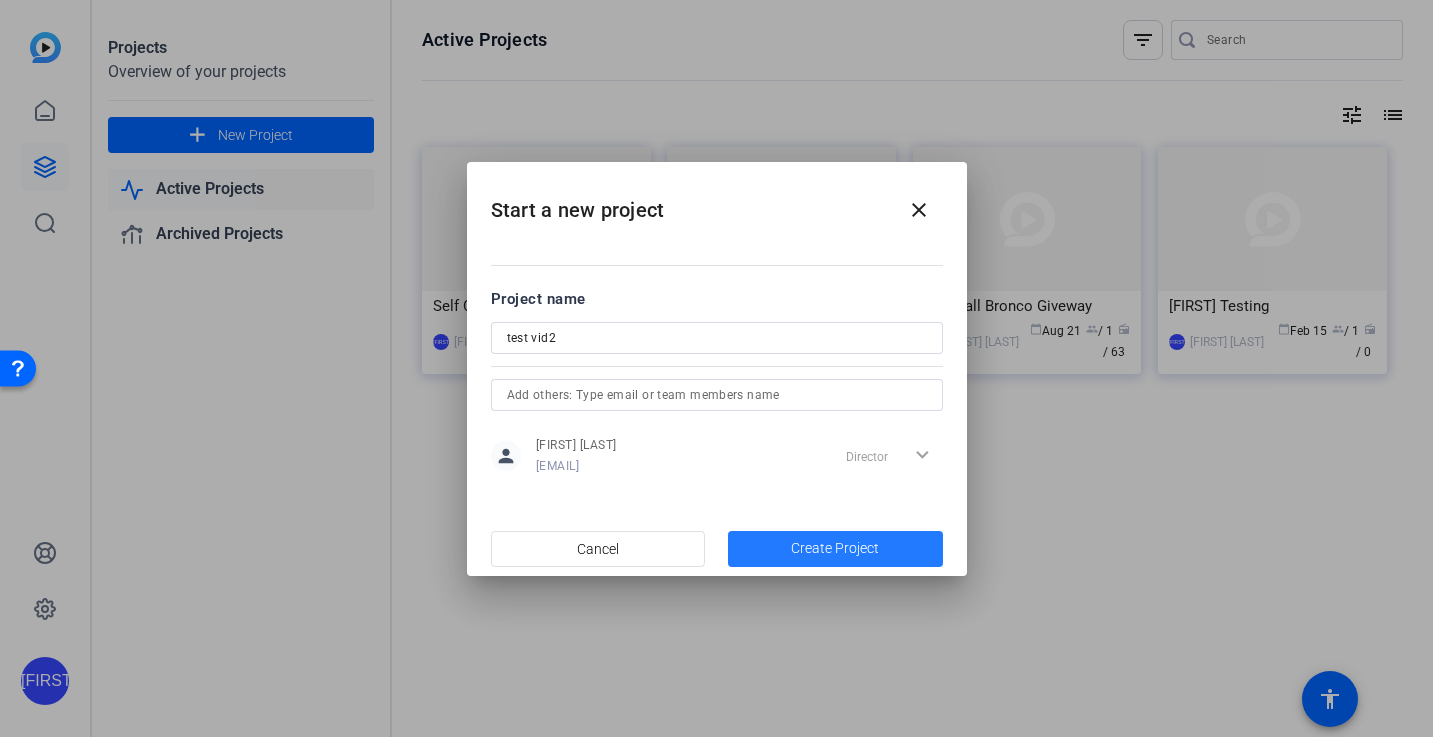 click on "Create Project" 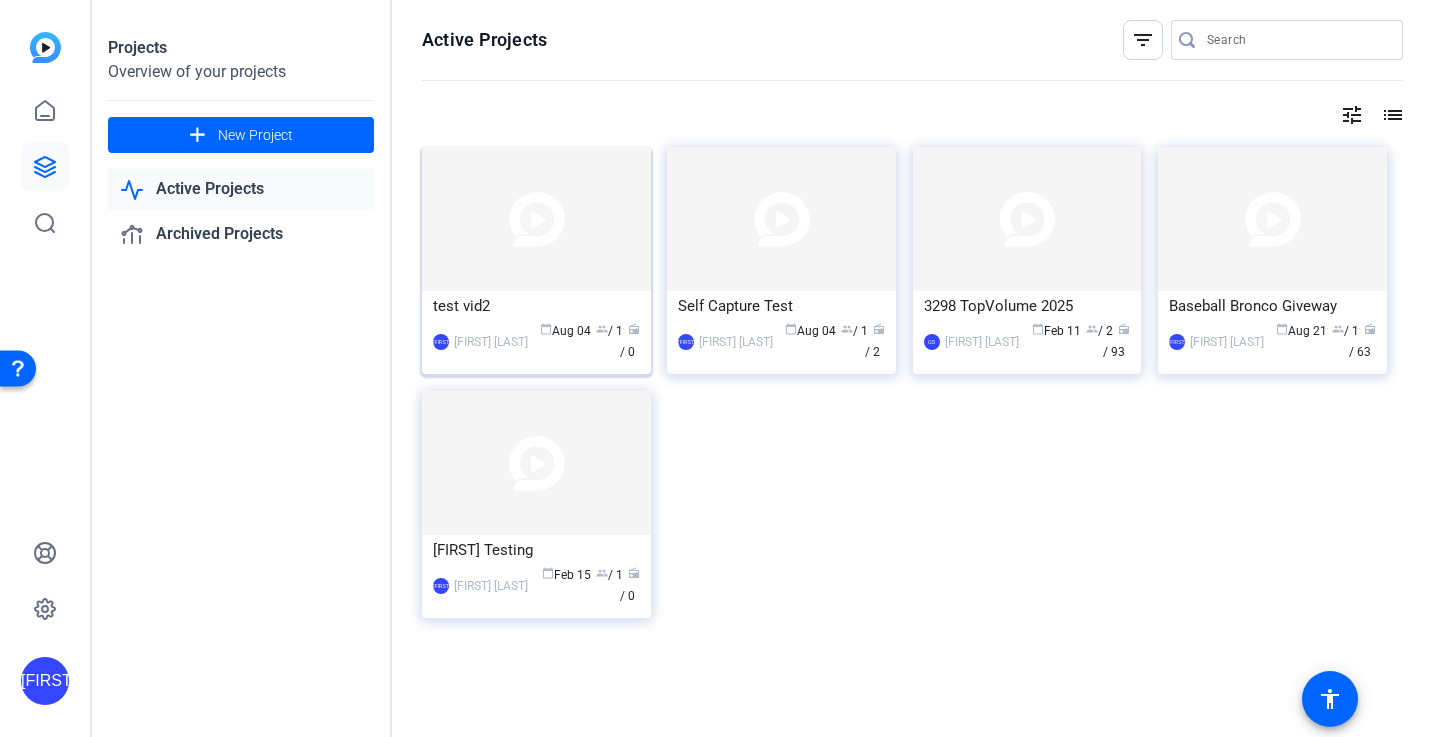 click 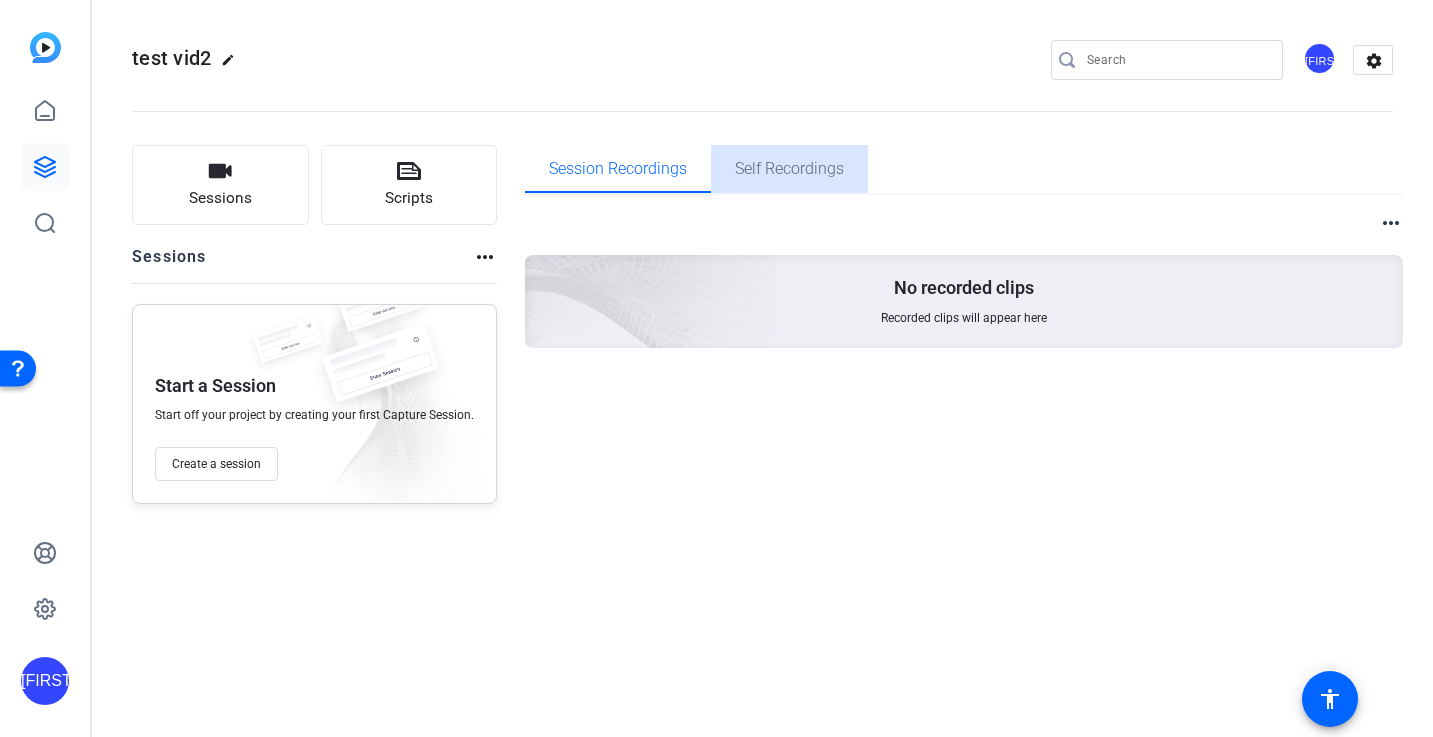 click on "Self Recordings" at bounding box center (789, 169) 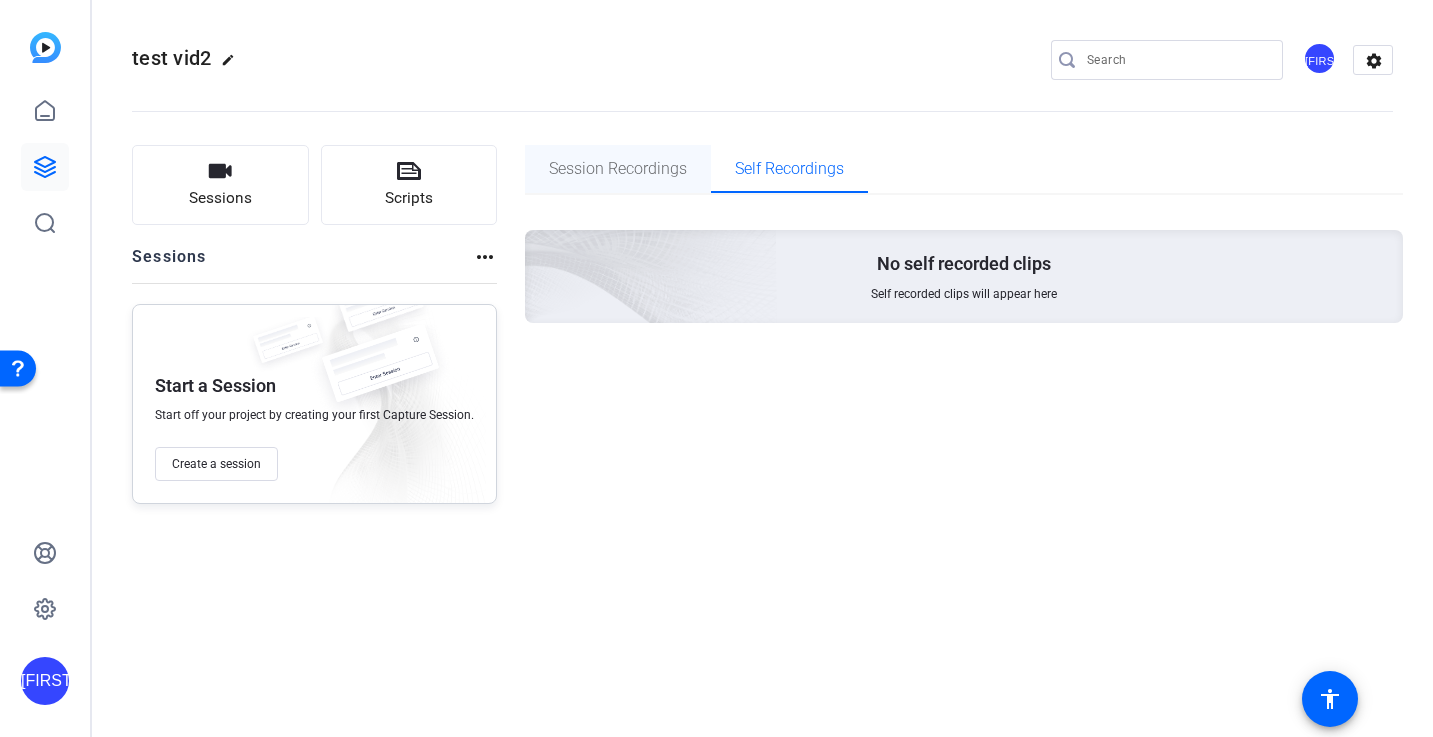 click on "Session Recordings" at bounding box center [618, 169] 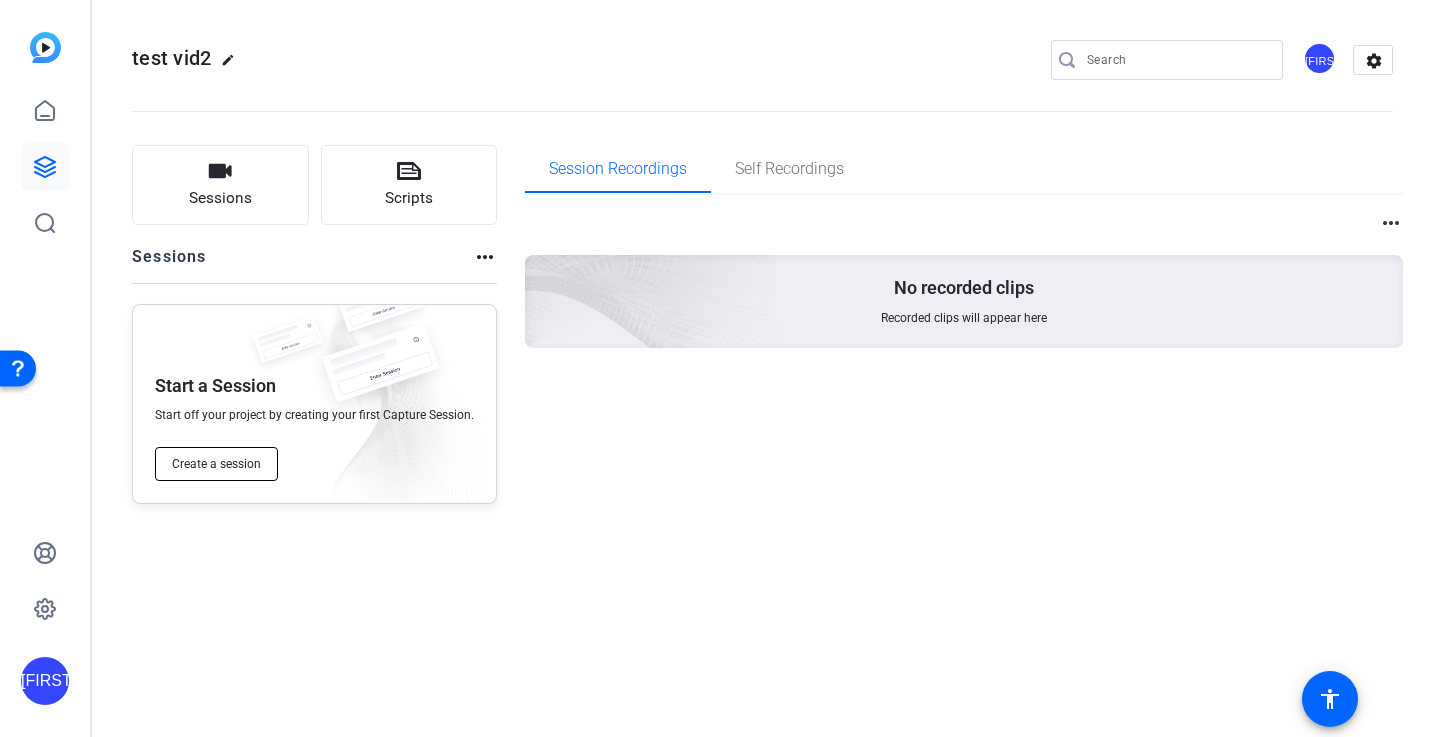 click on "Create a session" 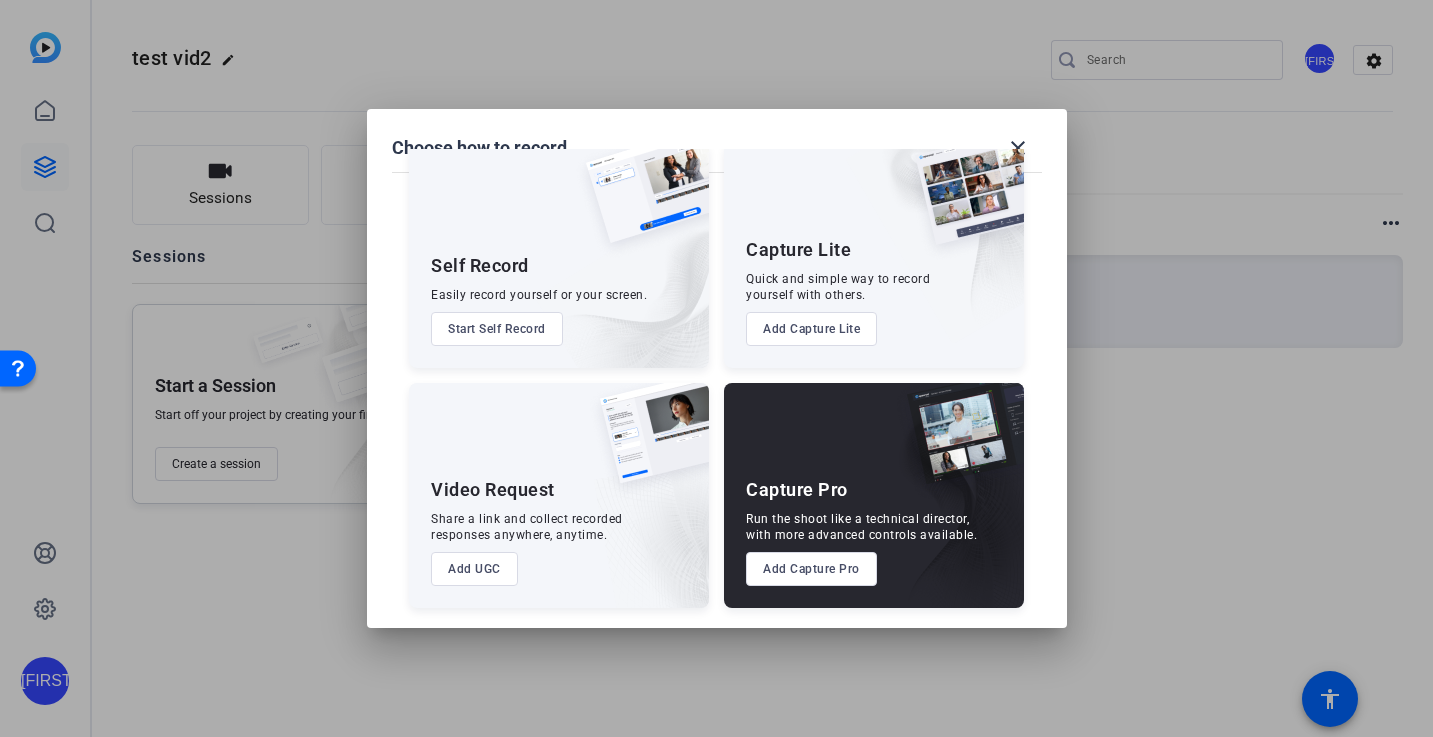 scroll, scrollTop: 46, scrollLeft: 0, axis: vertical 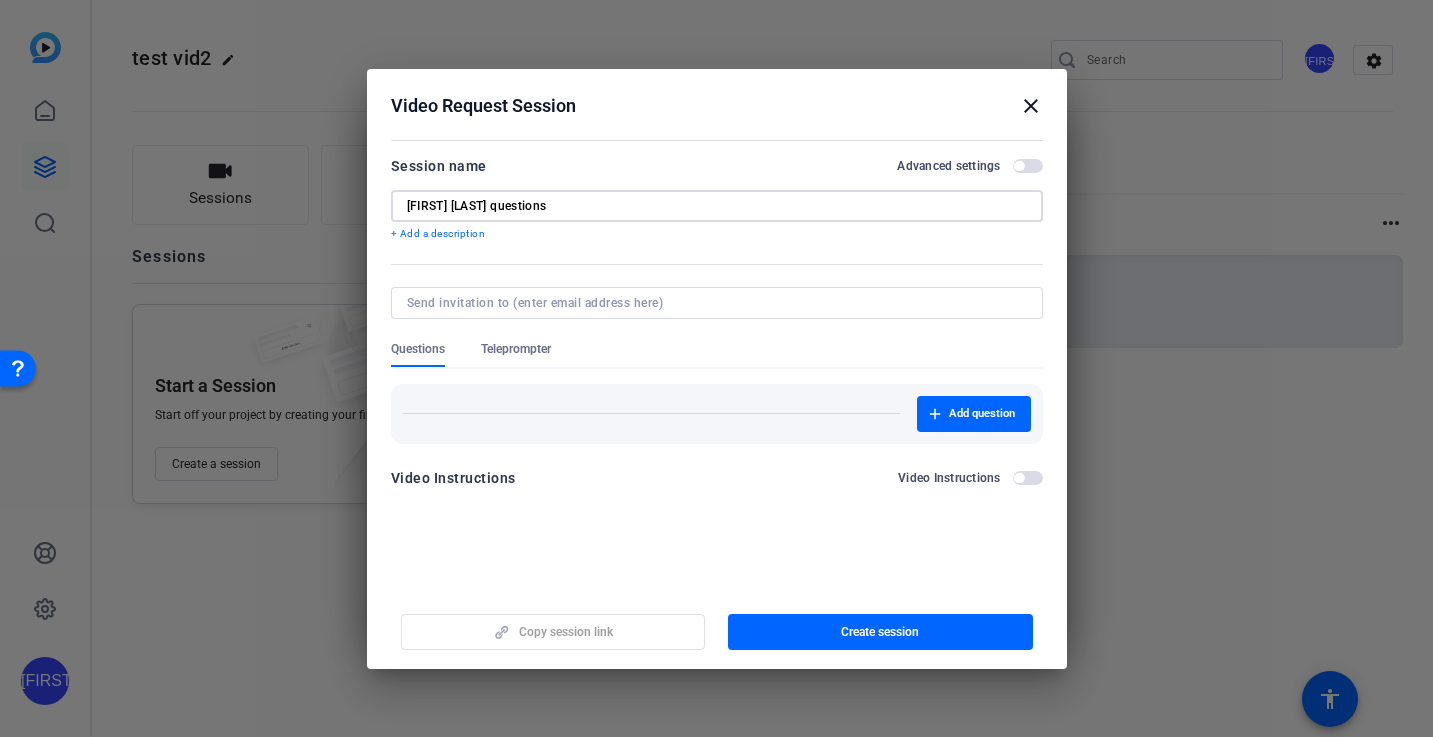 type on "[FIRST] [LAST] questions" 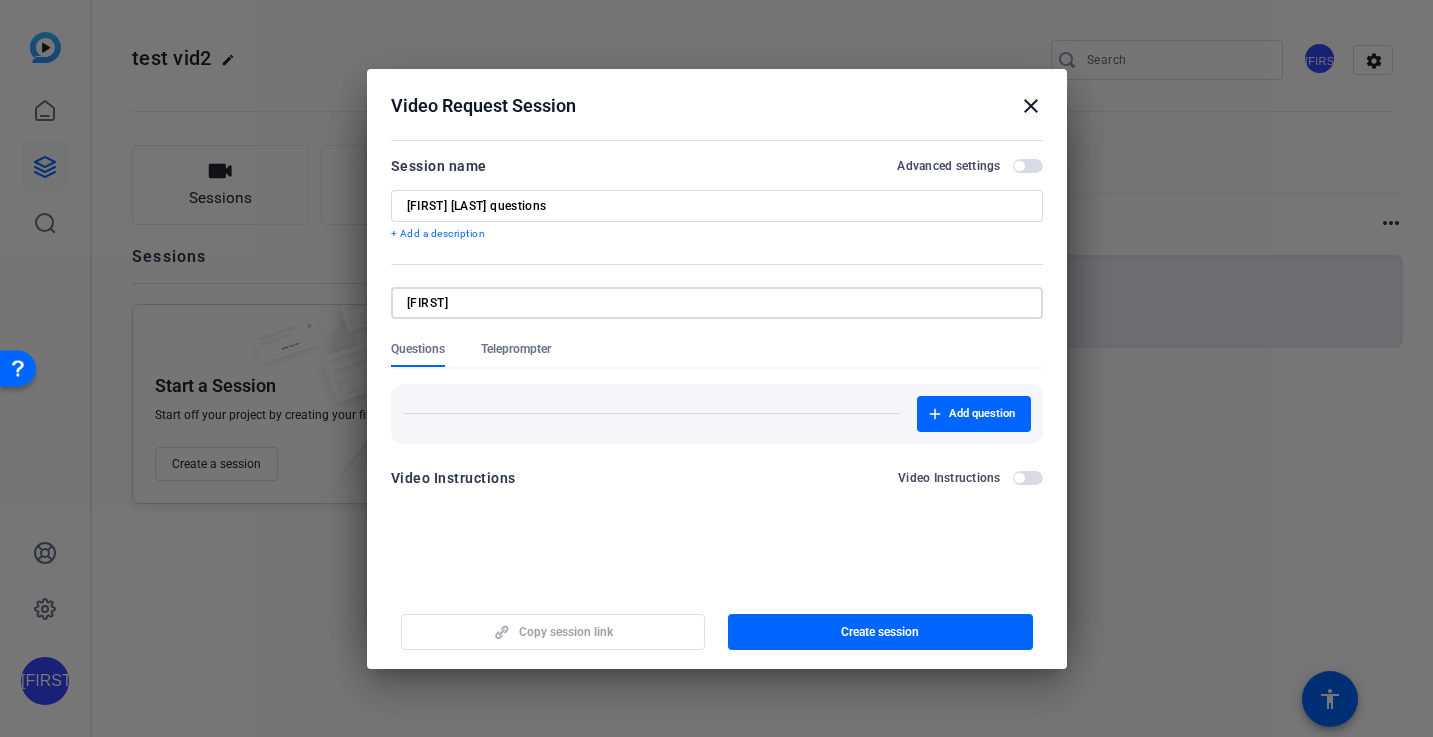 type on "t" 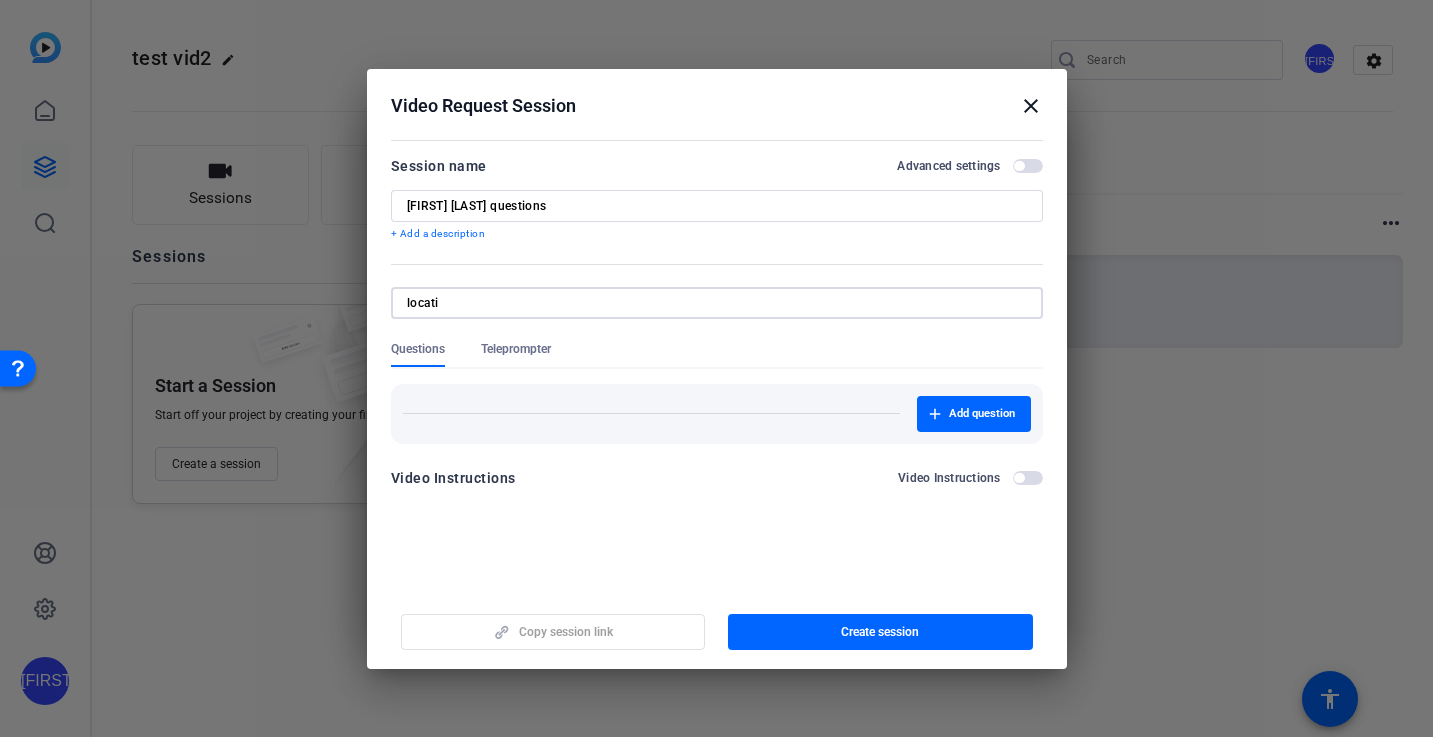 type on "locatio" 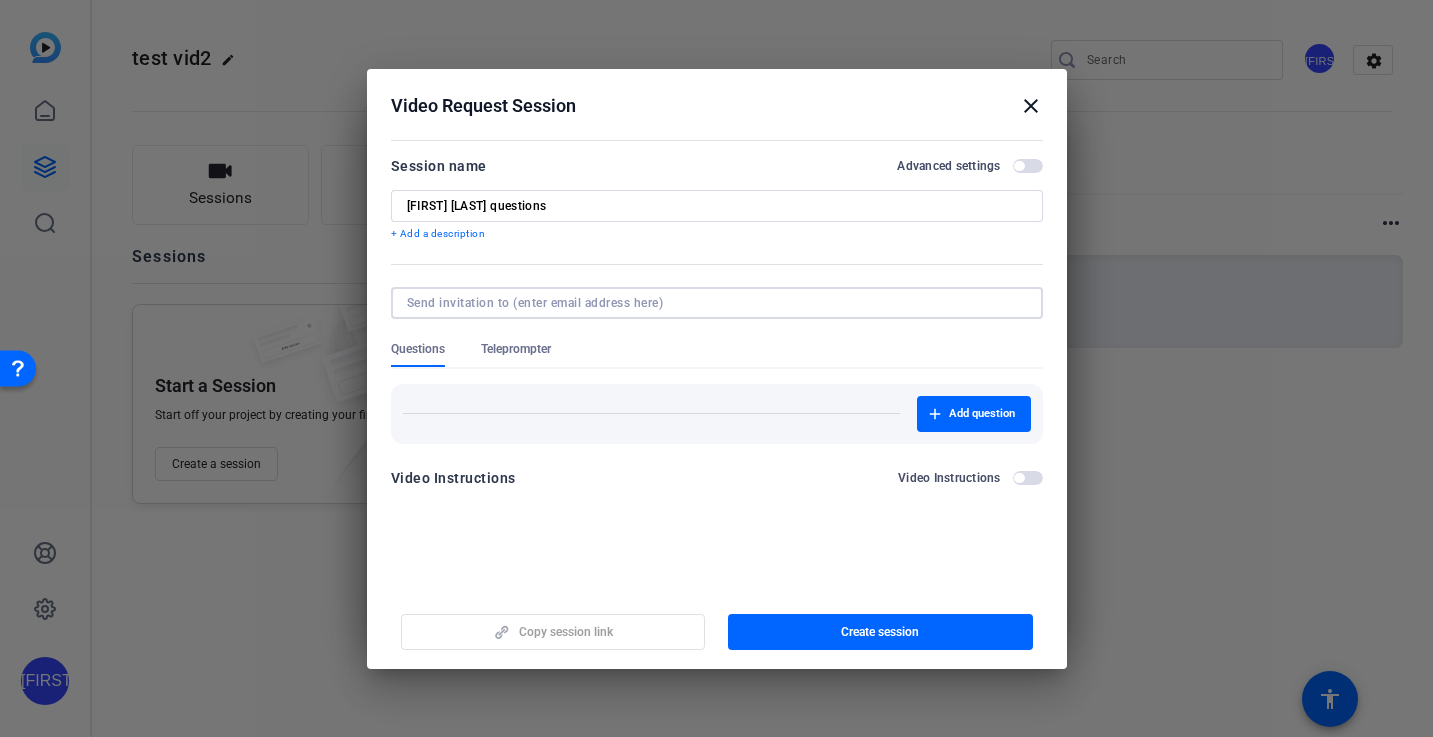 type on "[EMAIL]" 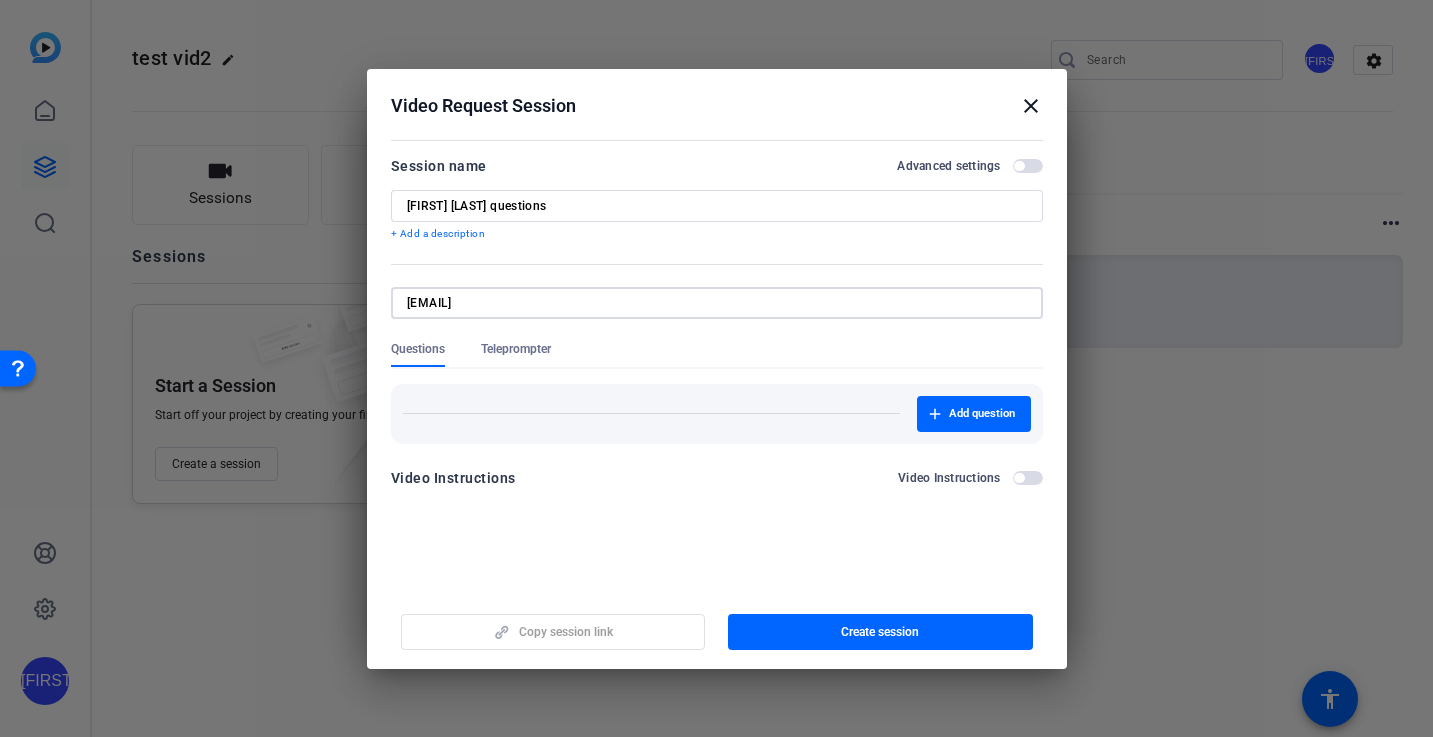 type 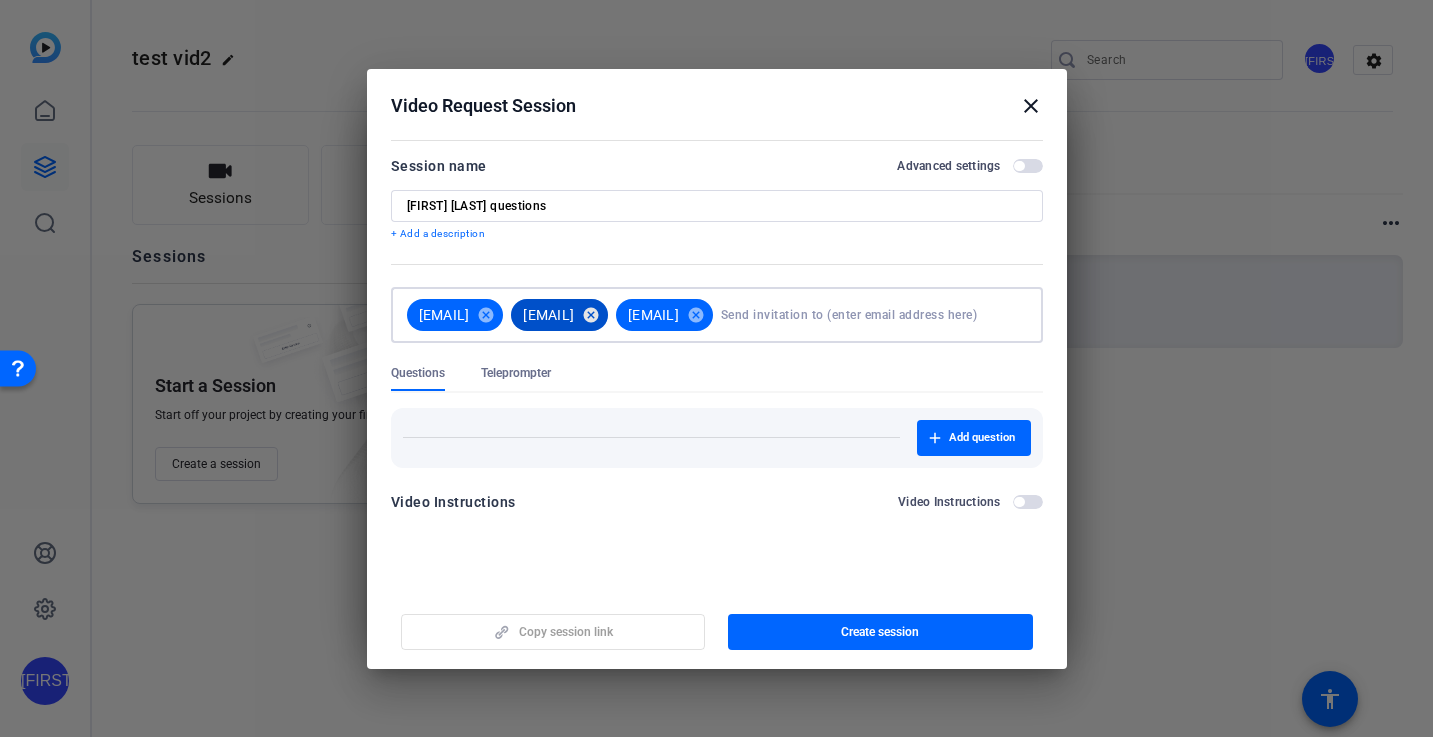 click on "cancel" at bounding box center [591, 315] 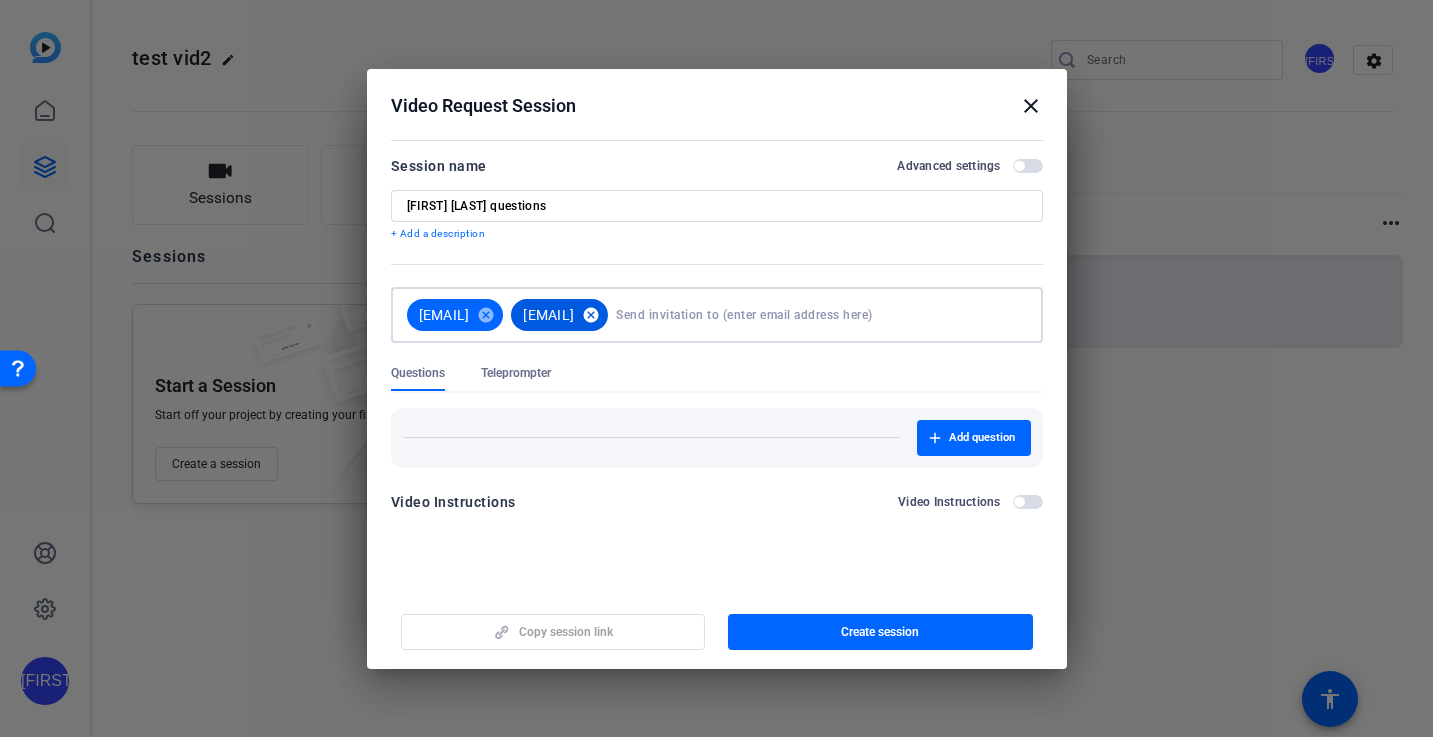 click on "cancel" at bounding box center (591, 315) 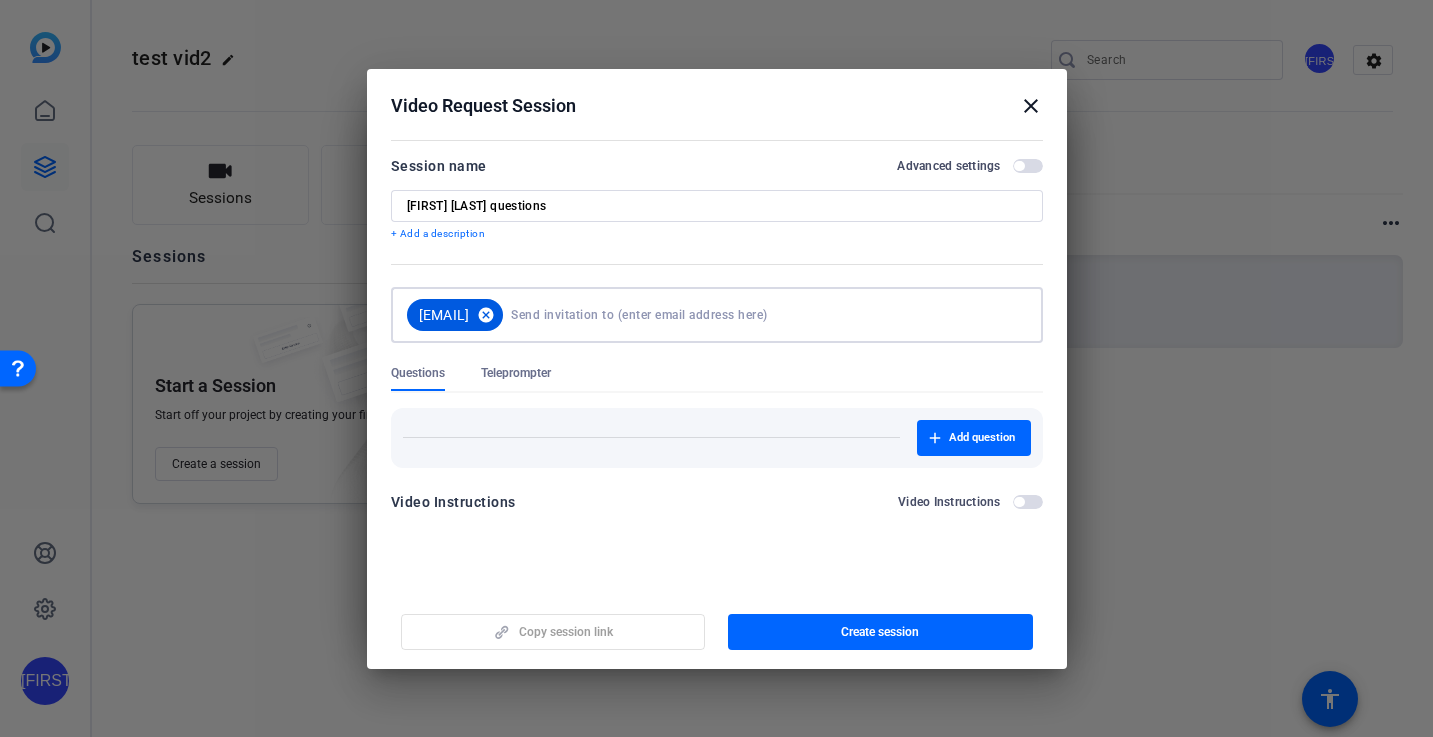 click on "cancel" at bounding box center [486, 315] 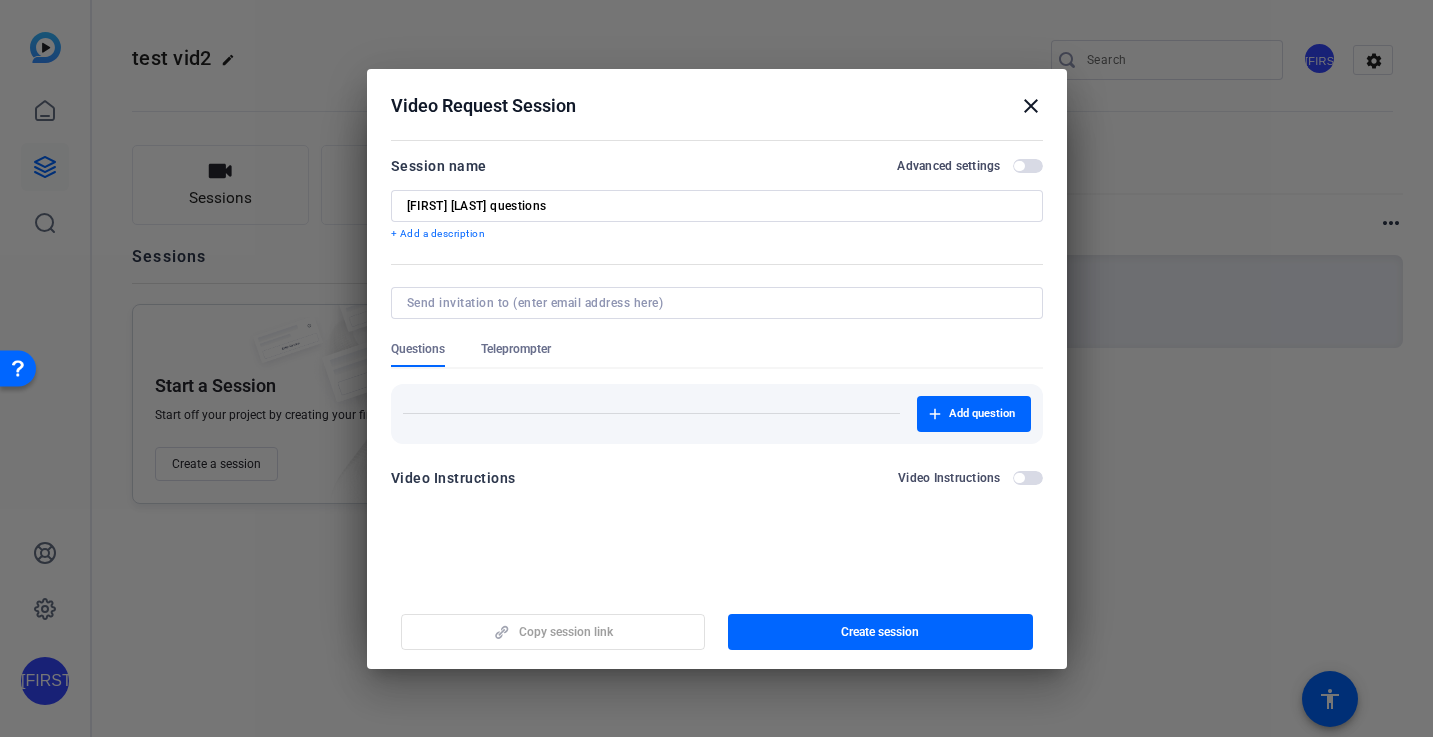 click on "Questions Teleprompter" 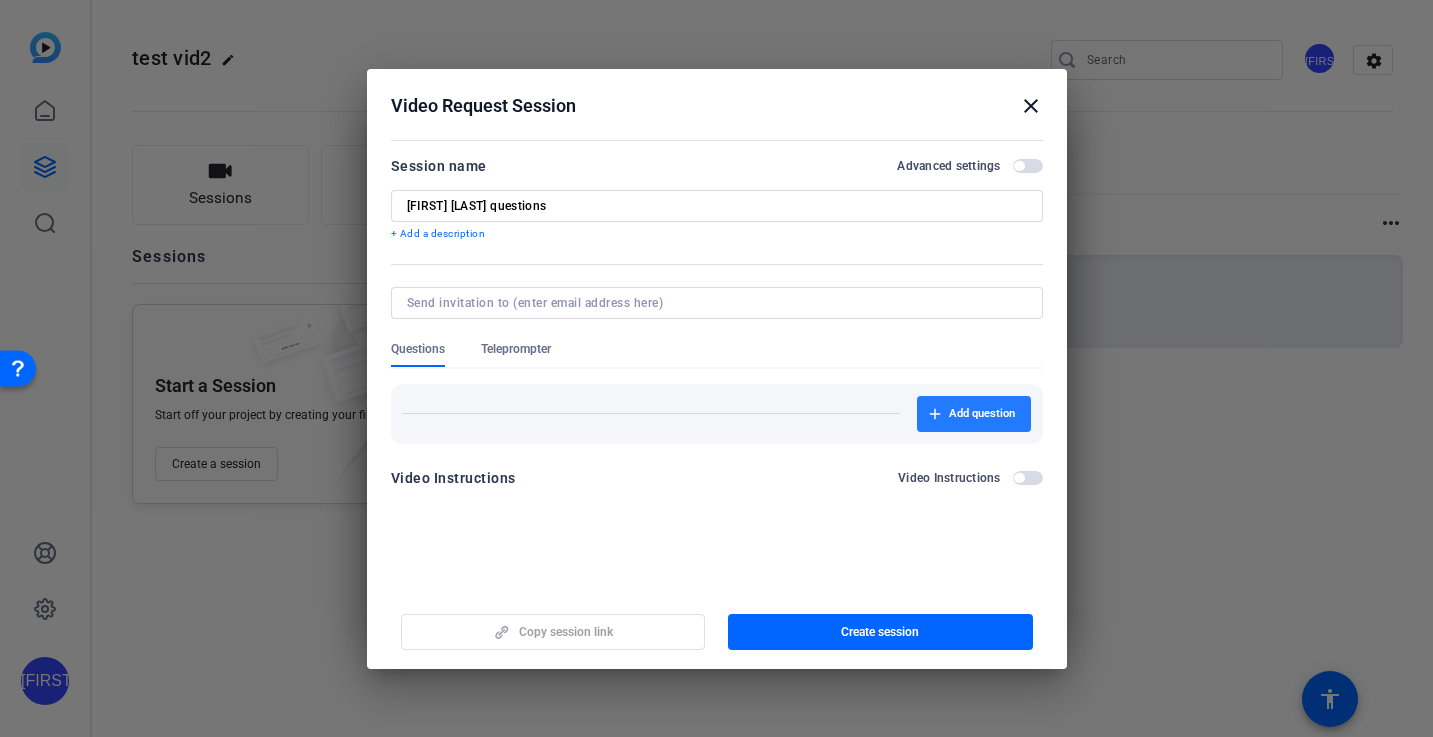 click 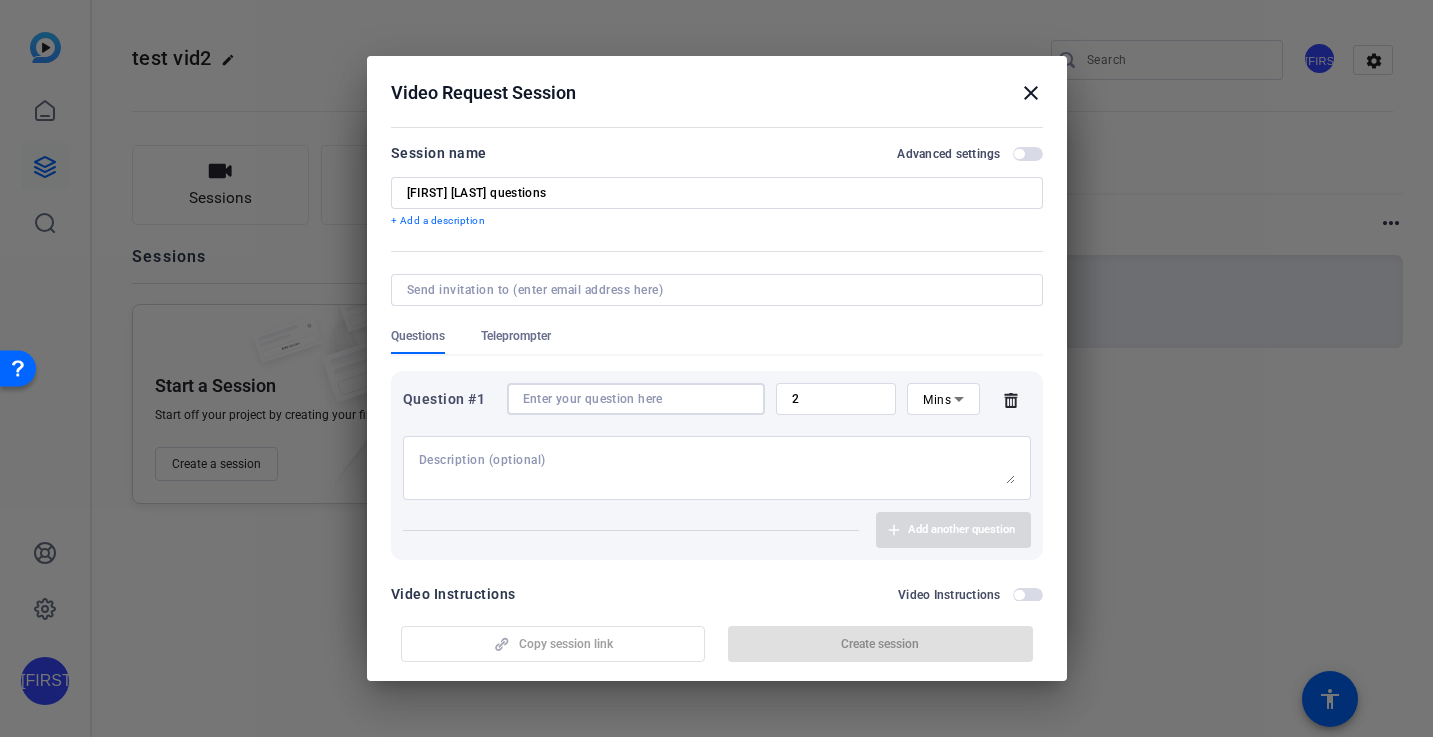 click at bounding box center [636, 399] 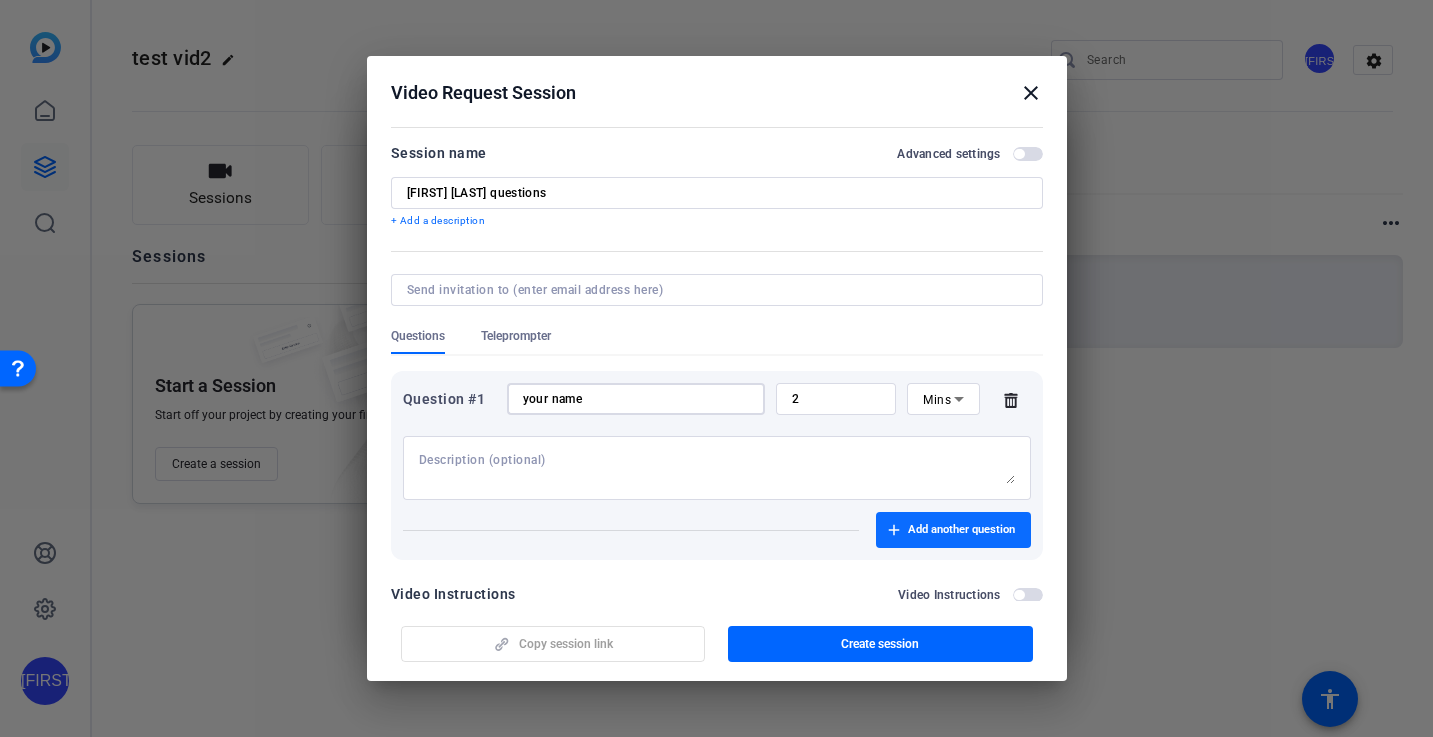 type on "your name" 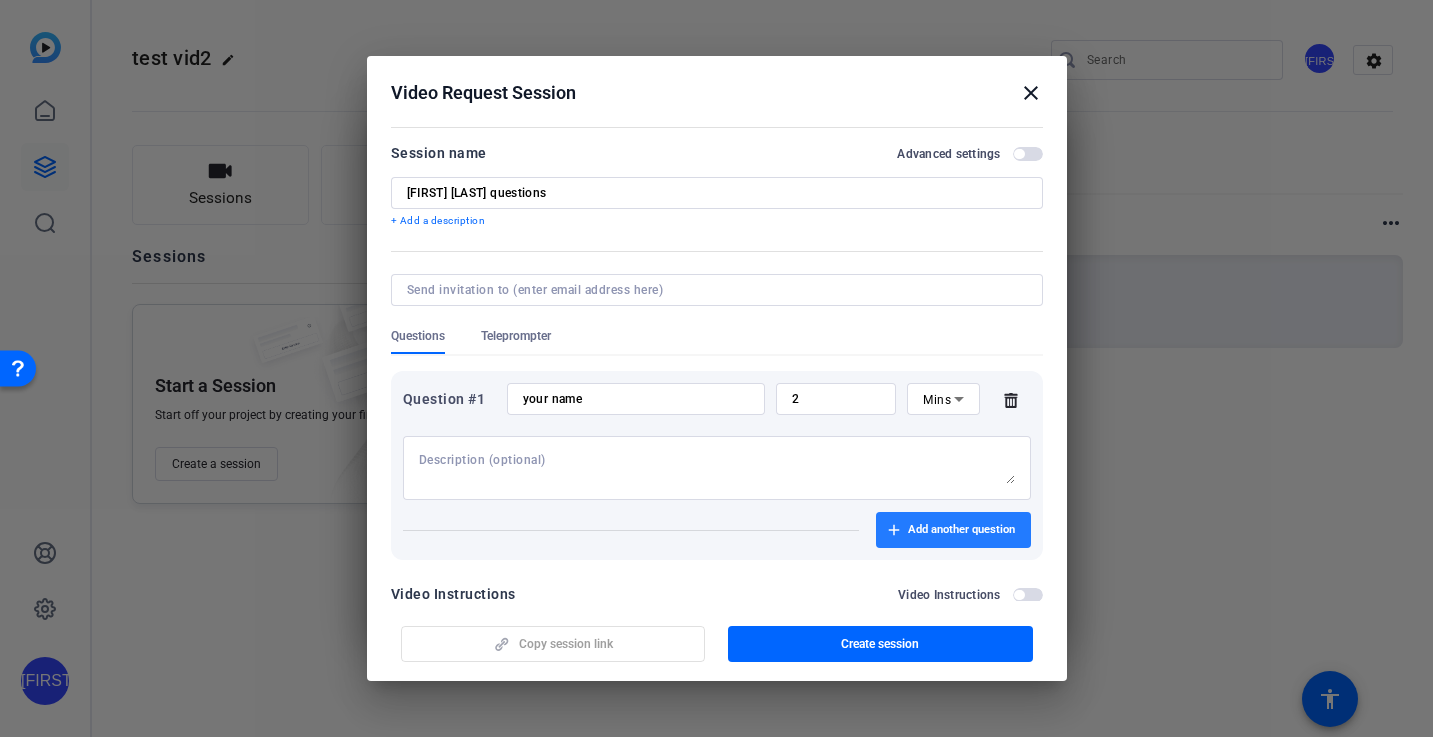 click 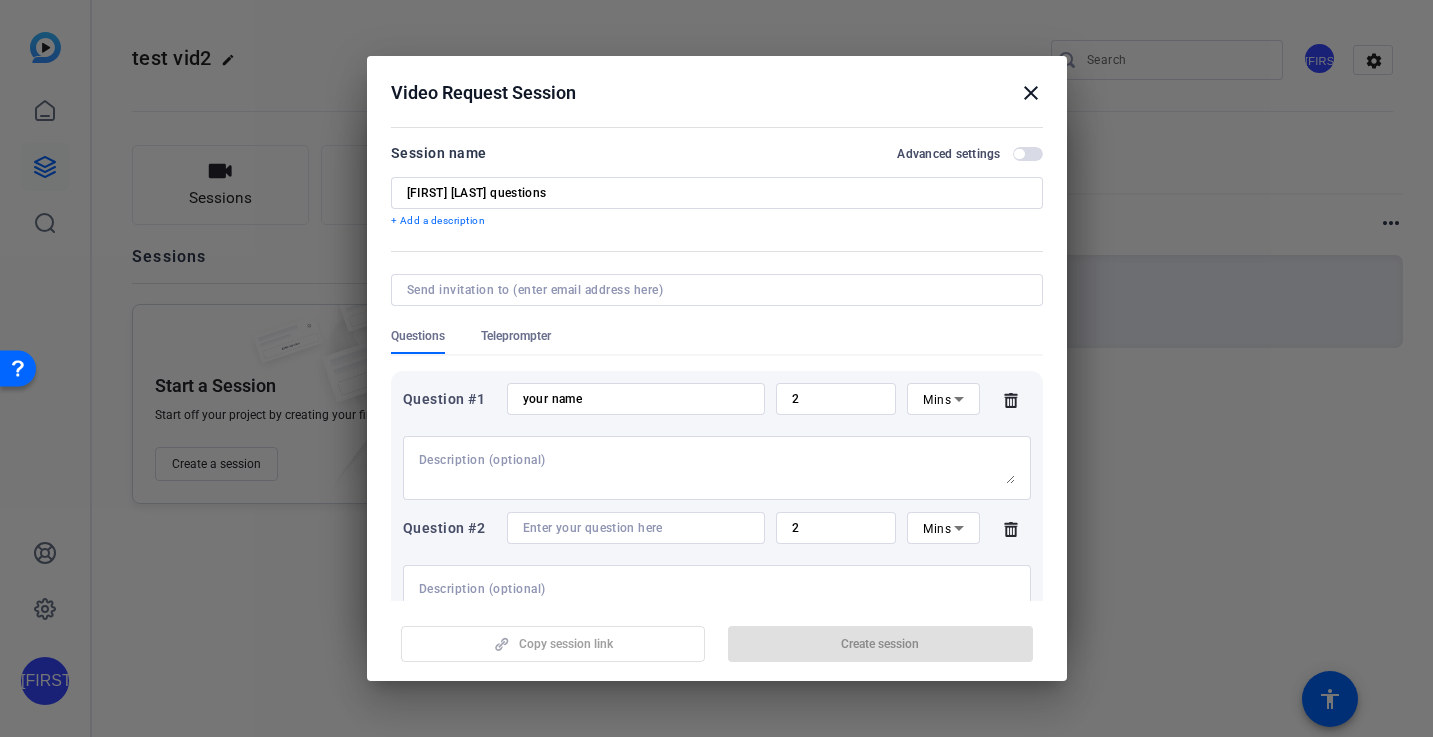 click at bounding box center (636, 528) 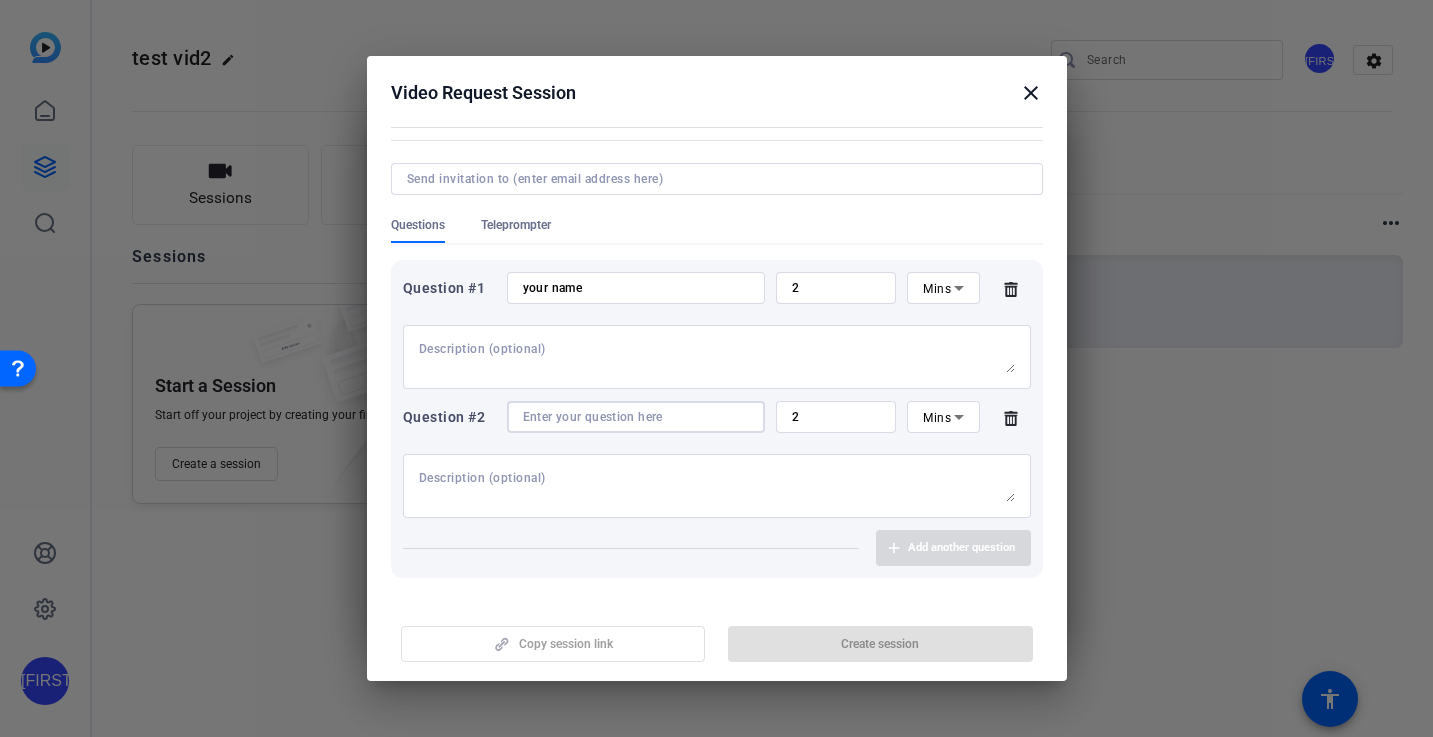 scroll, scrollTop: 132, scrollLeft: 0, axis: vertical 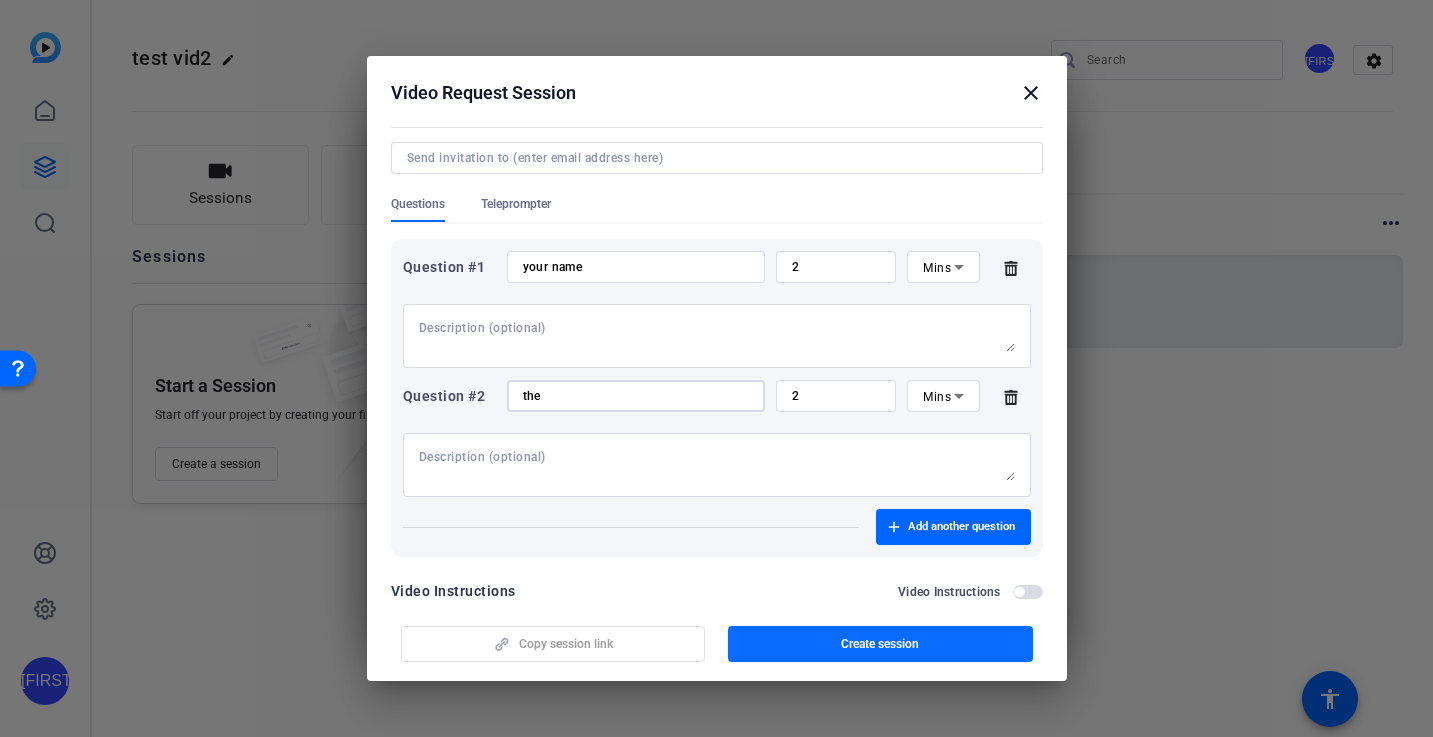 type on "the" 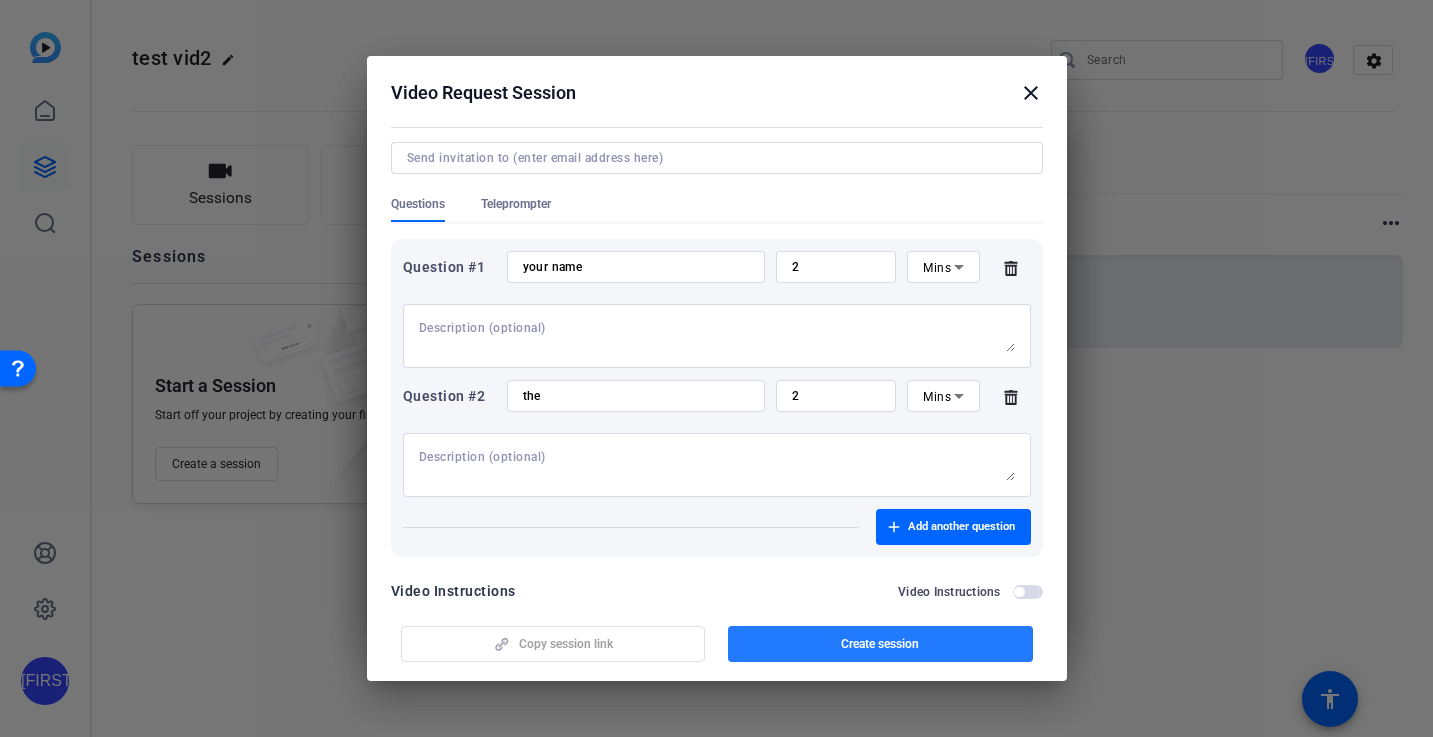click at bounding box center (880, 644) 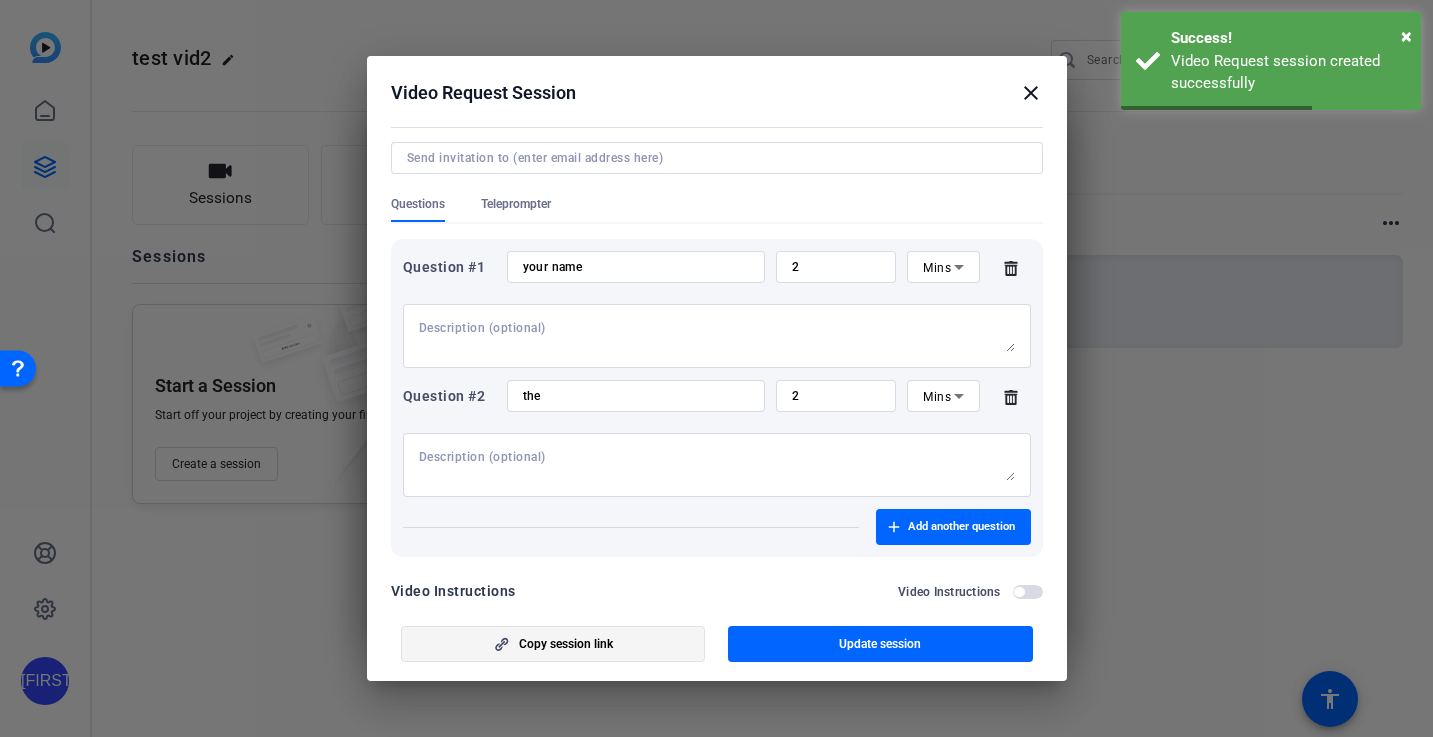 click on "Copy session link" at bounding box center [566, 644] 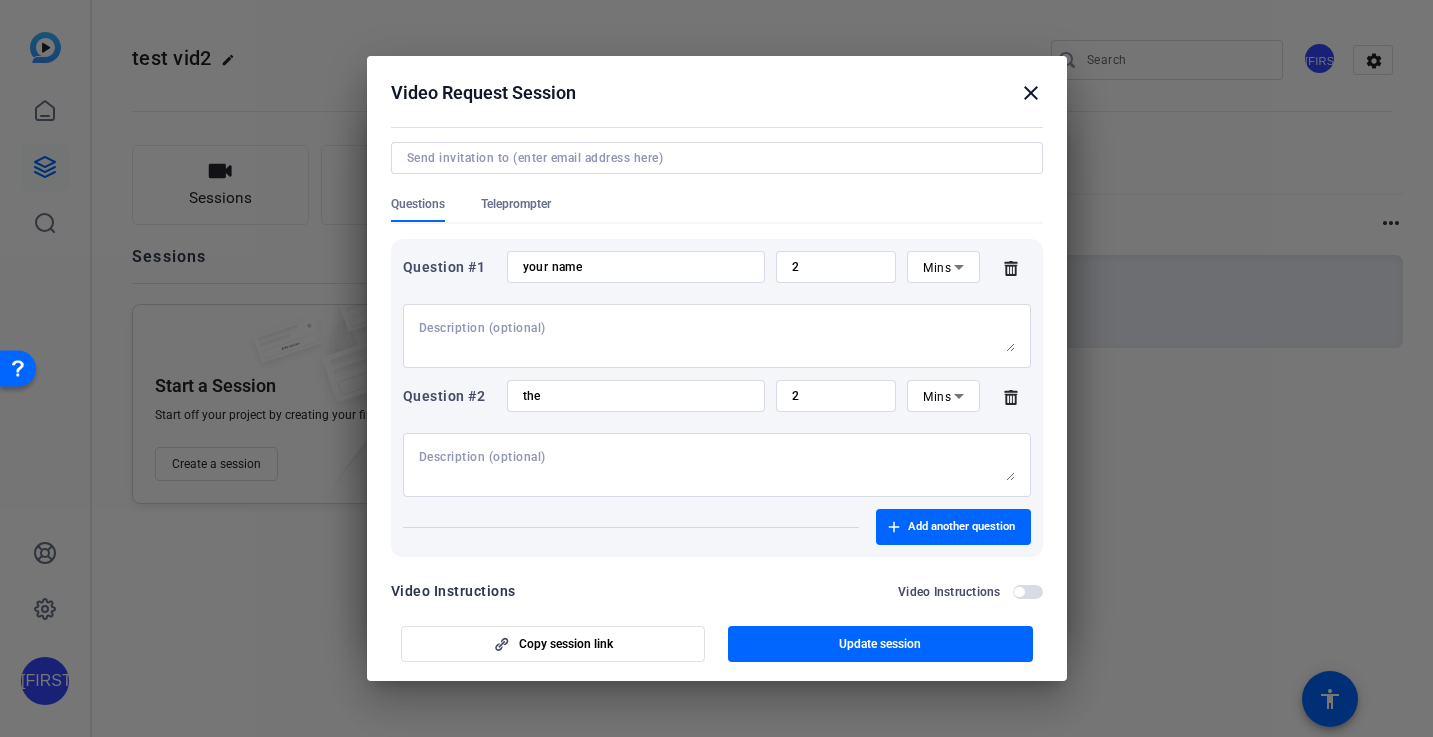 click on "close" at bounding box center [1031, 93] 